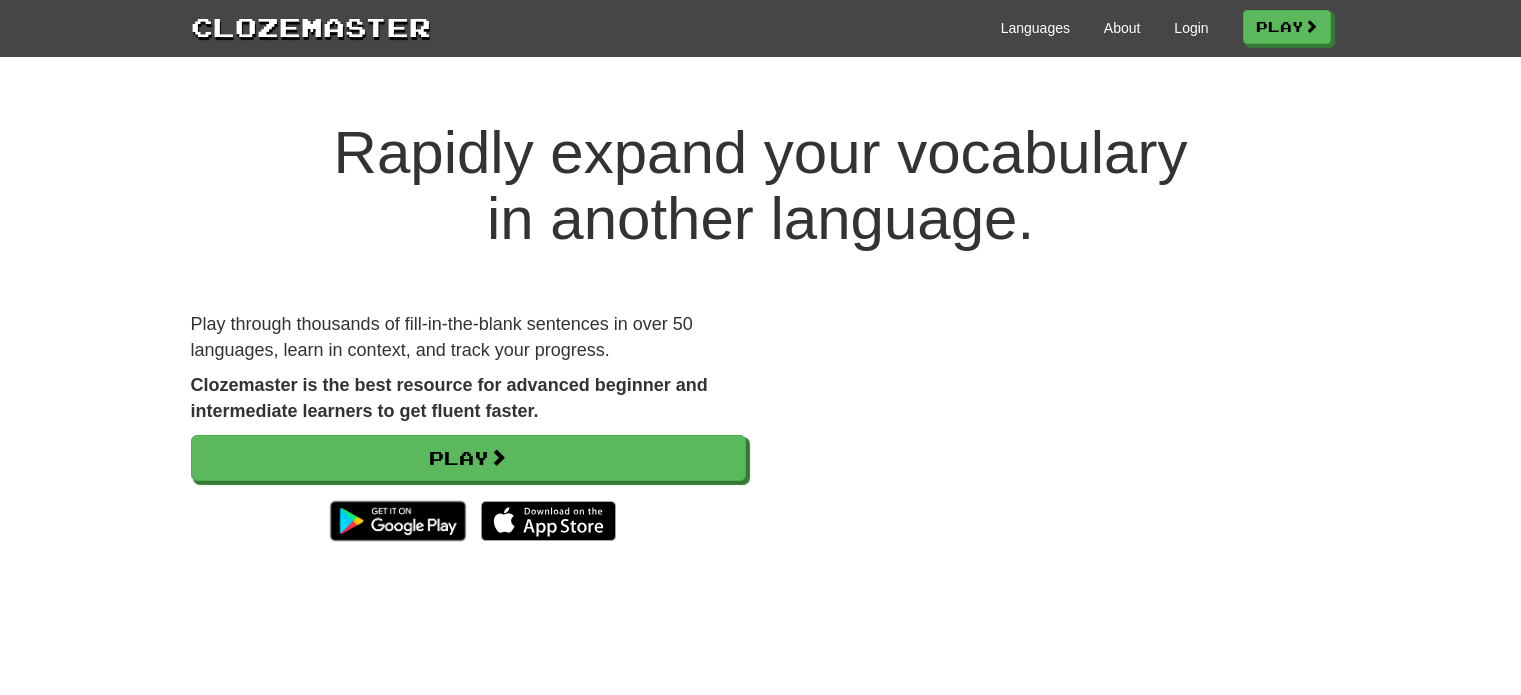 scroll, scrollTop: 0, scrollLeft: 0, axis: both 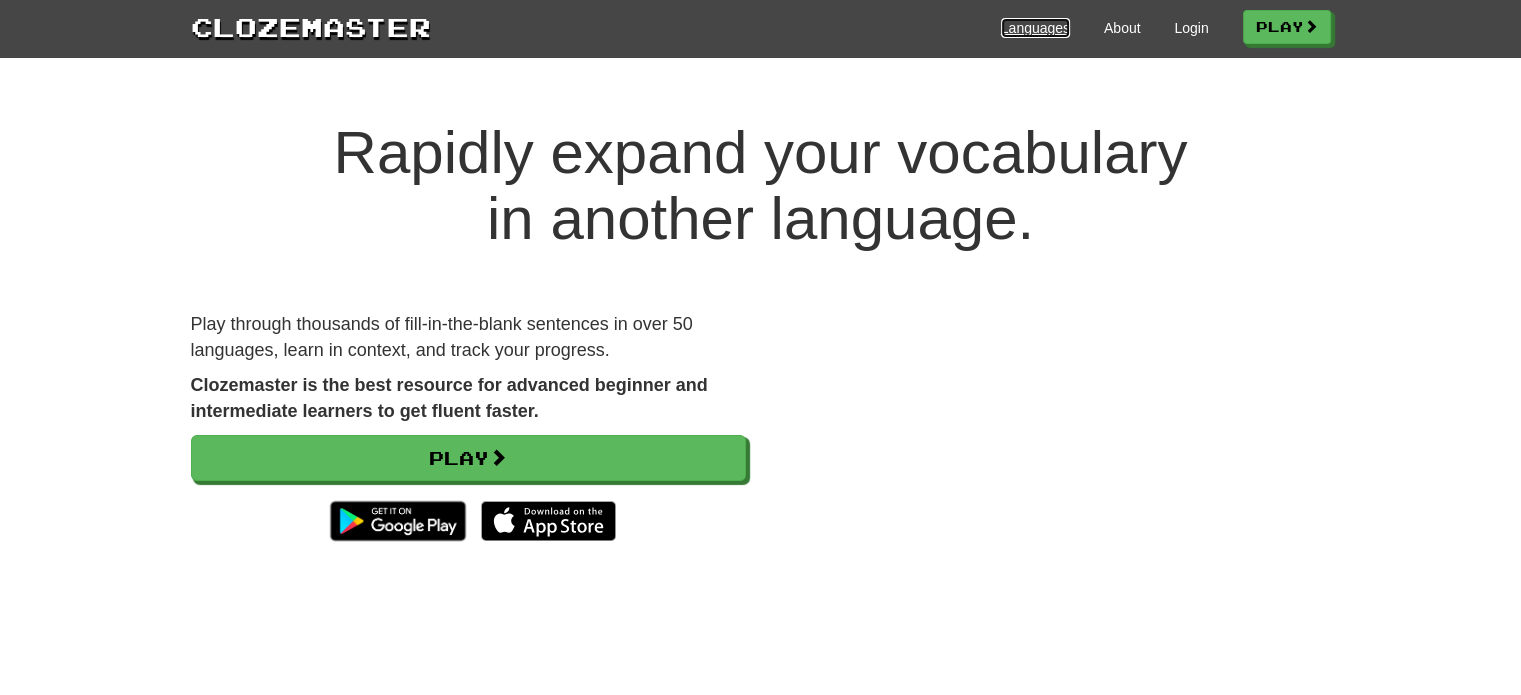 click on "Languages" at bounding box center (1035, 28) 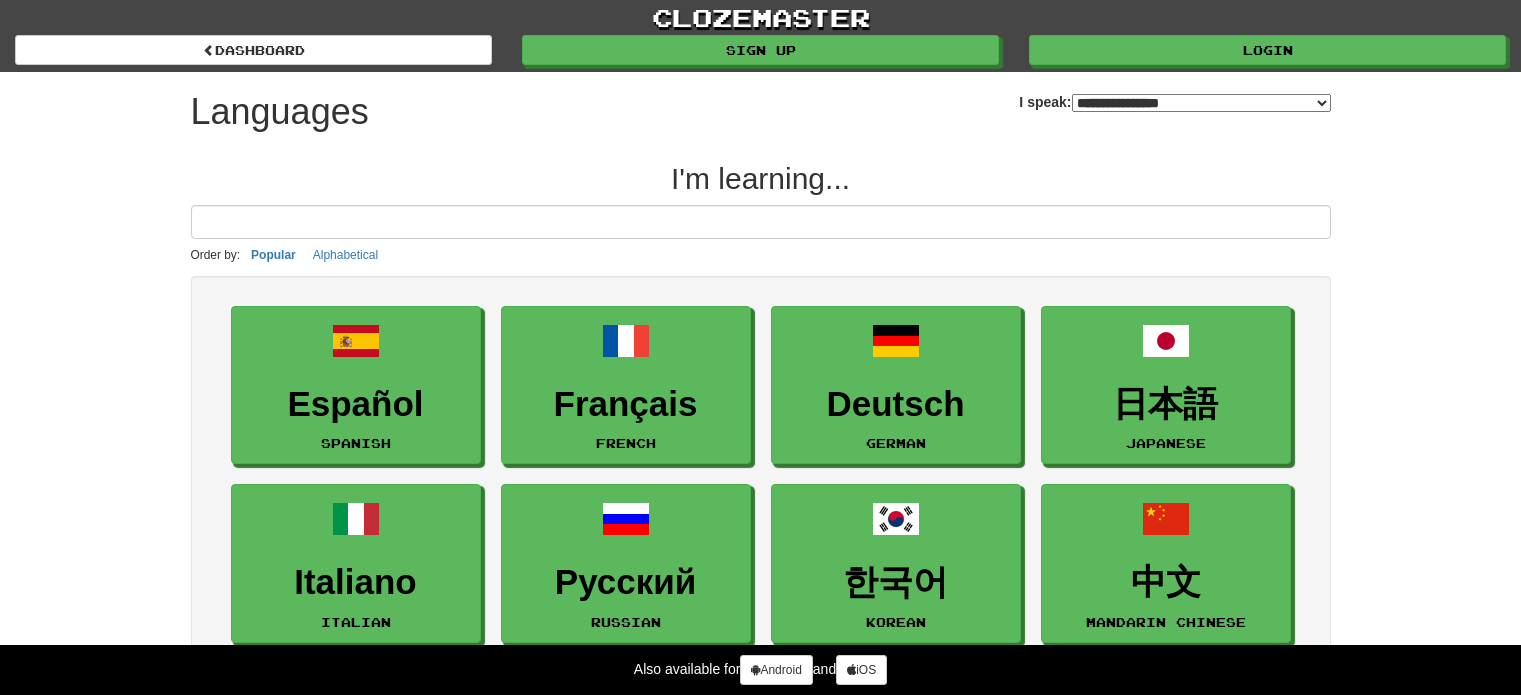 scroll, scrollTop: 0, scrollLeft: 0, axis: both 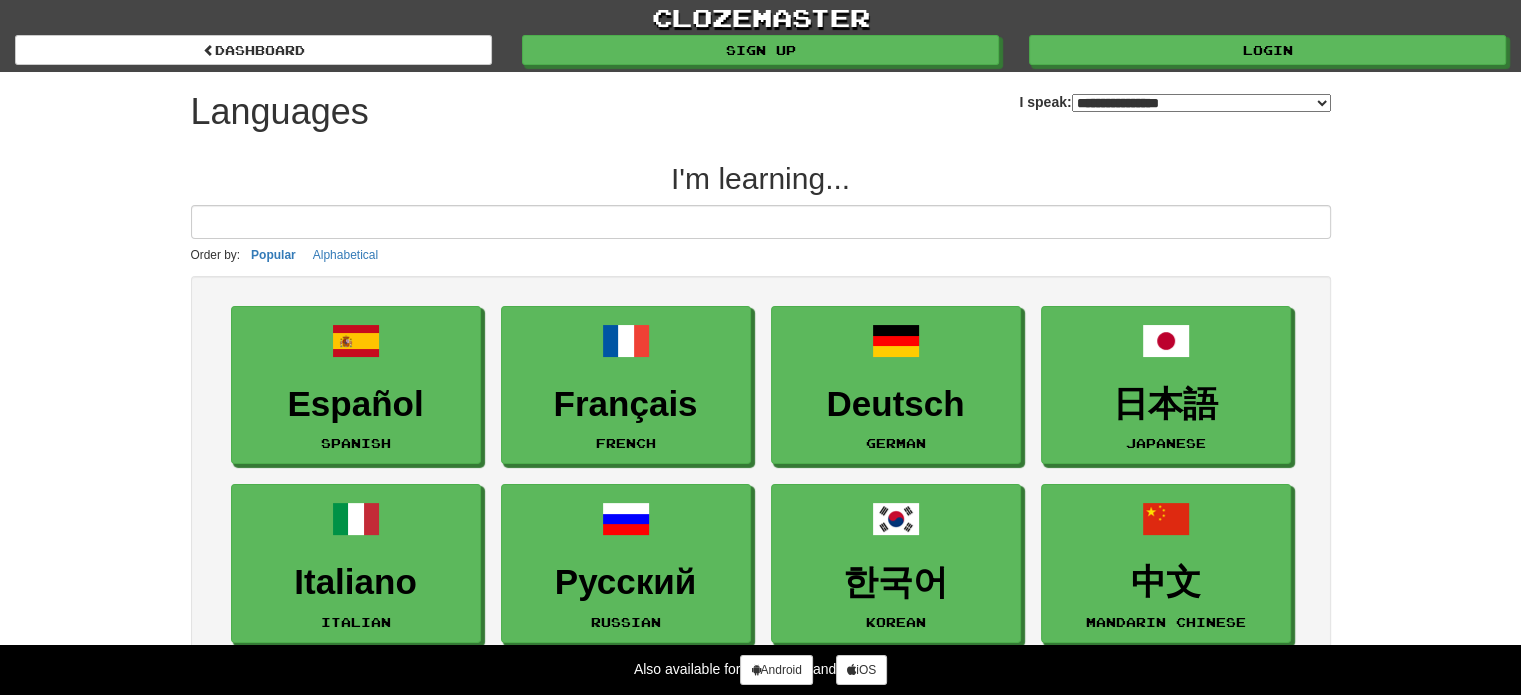click on "**********" at bounding box center (1201, 103) 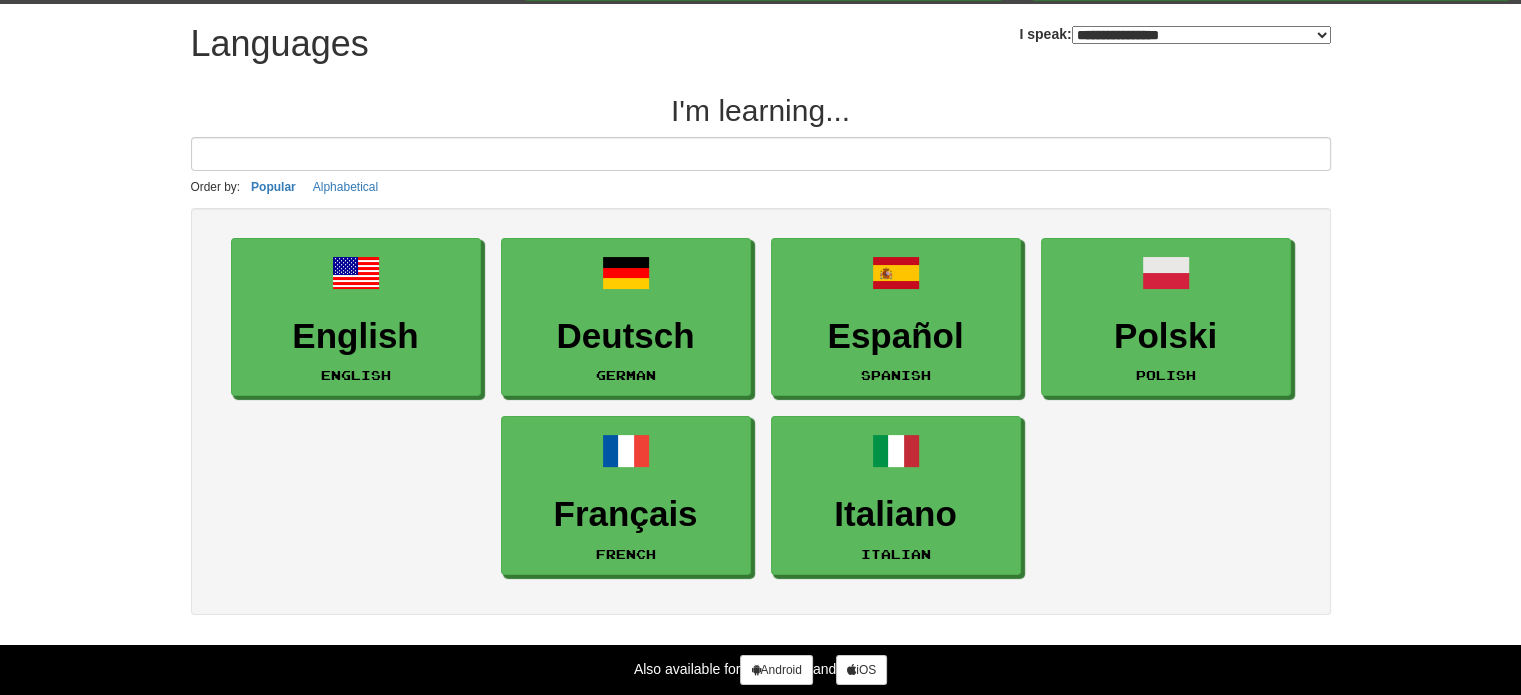 scroll, scrollTop: 80, scrollLeft: 0, axis: vertical 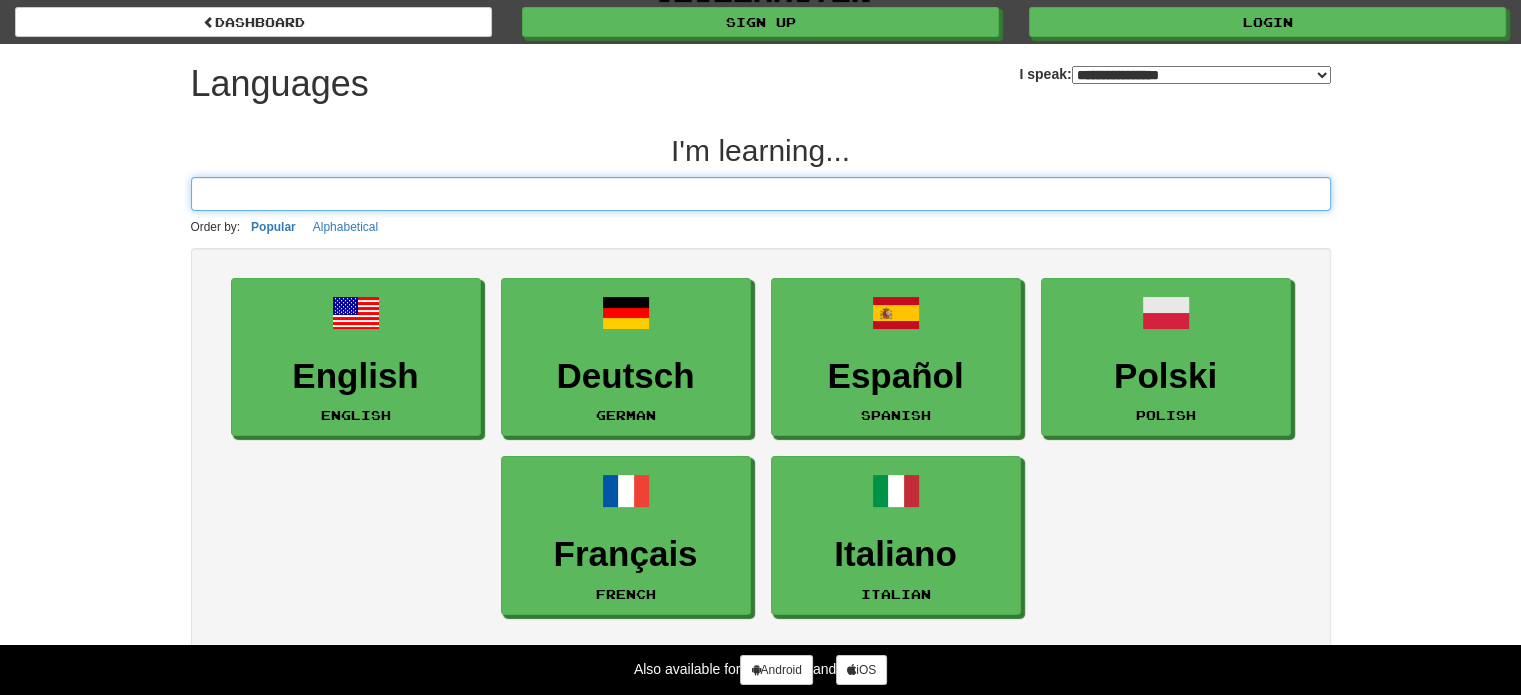 click at bounding box center (761, 194) 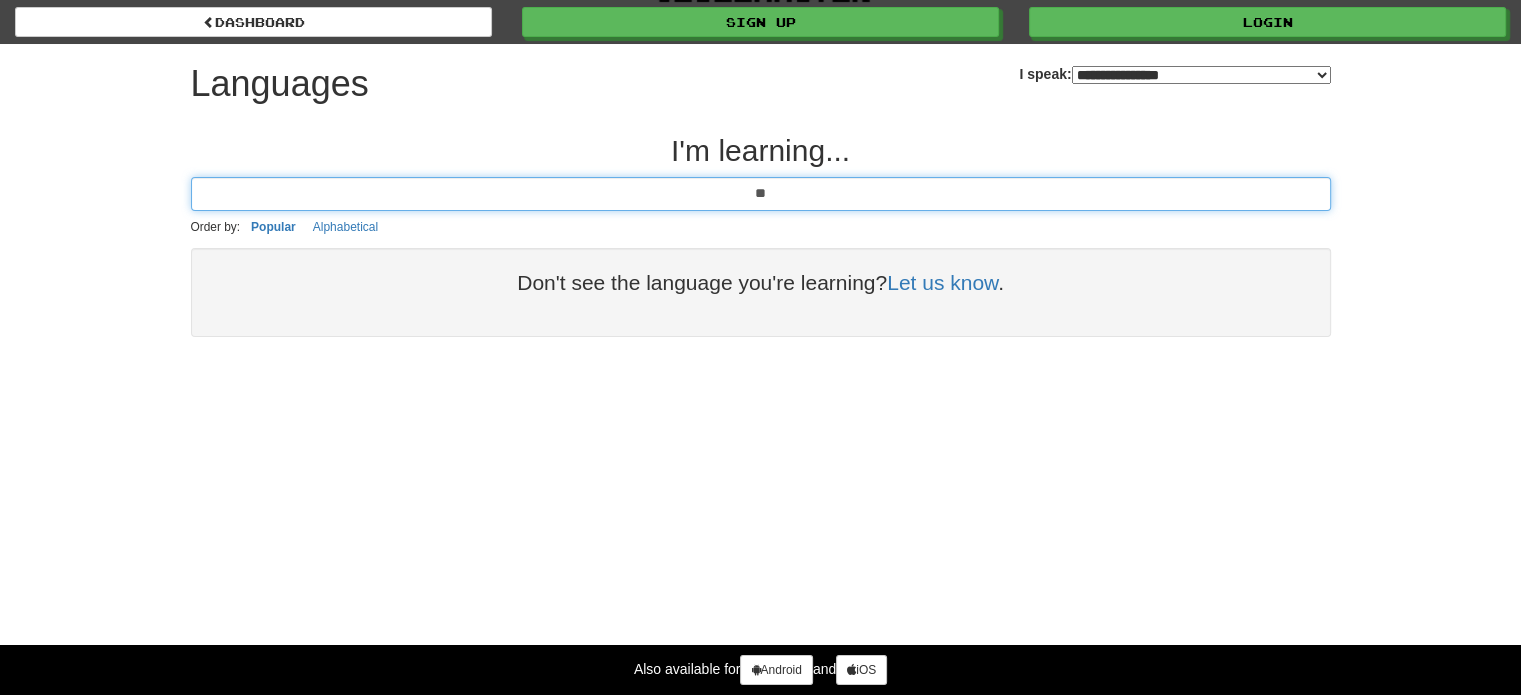 type on "*" 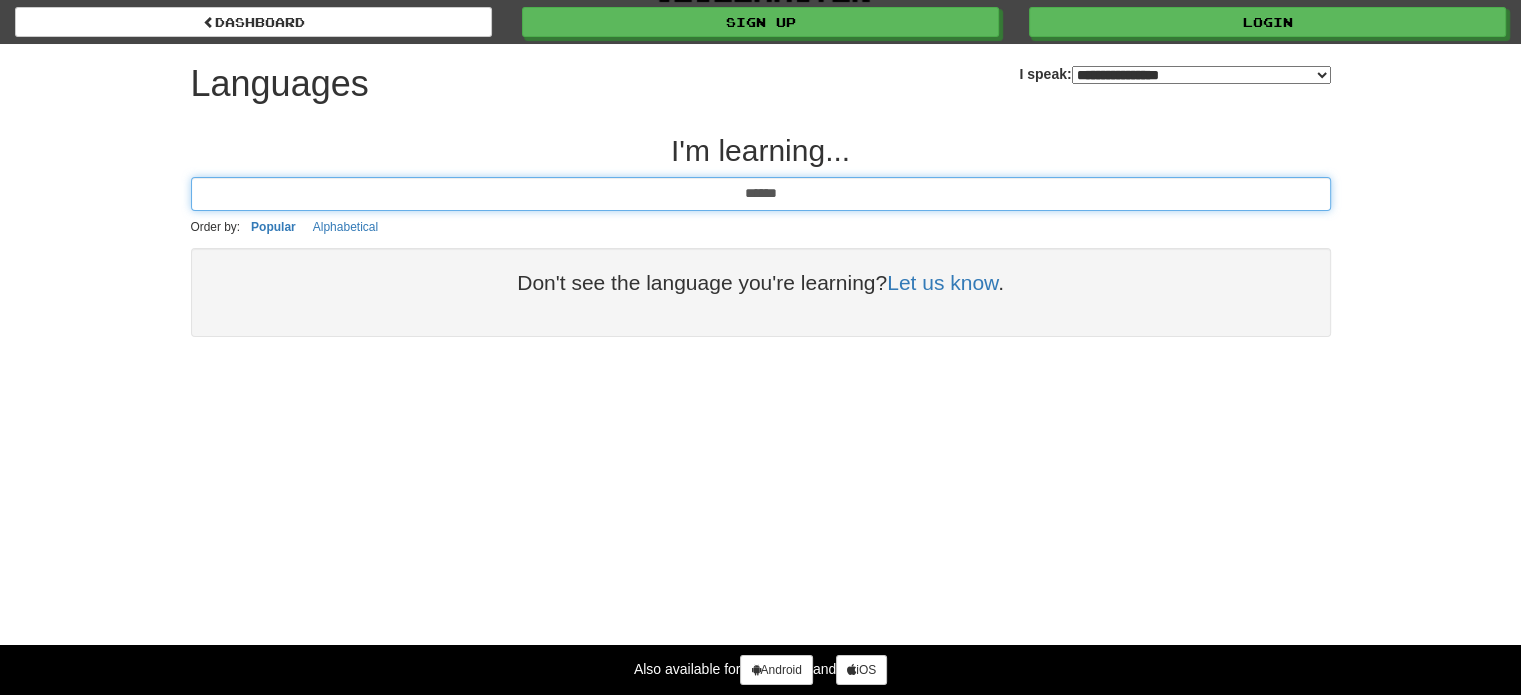 type on "******" 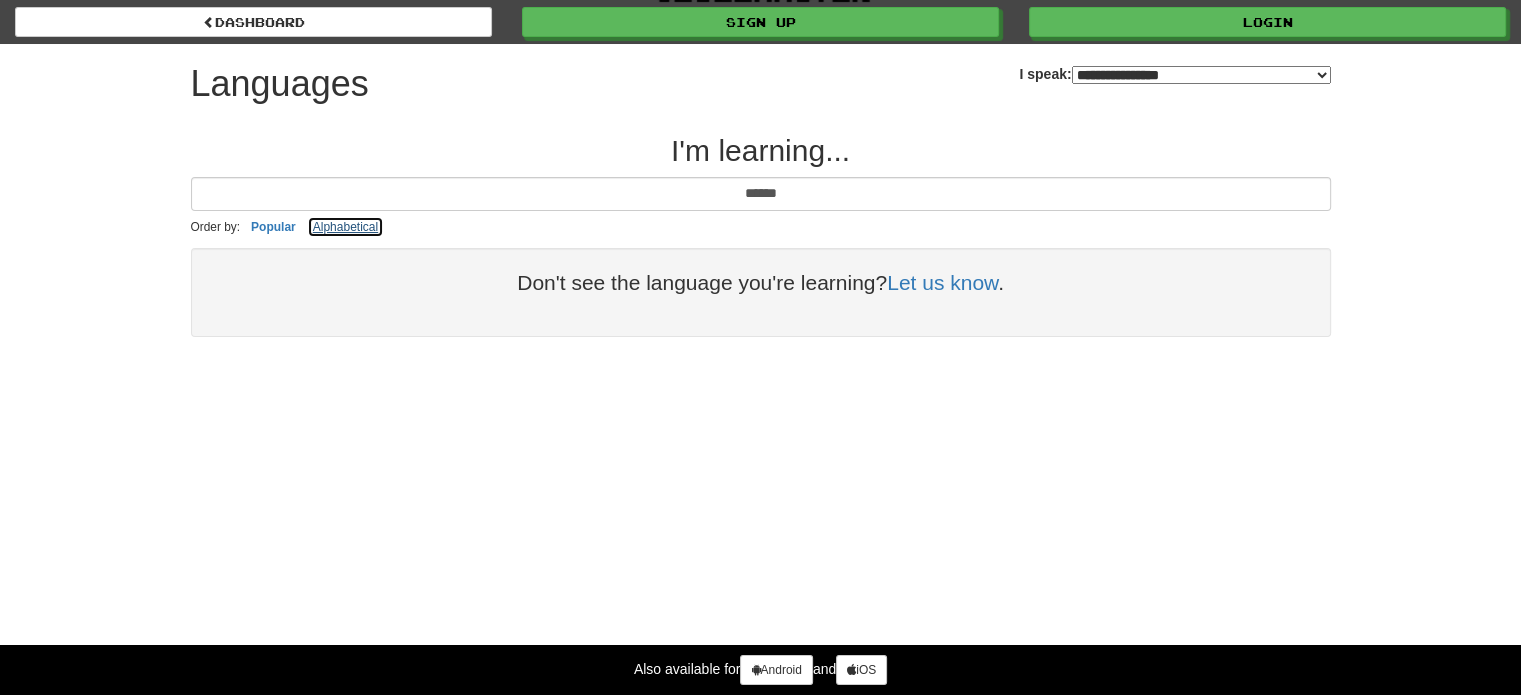 click on "Alphabetical" at bounding box center (345, 227) 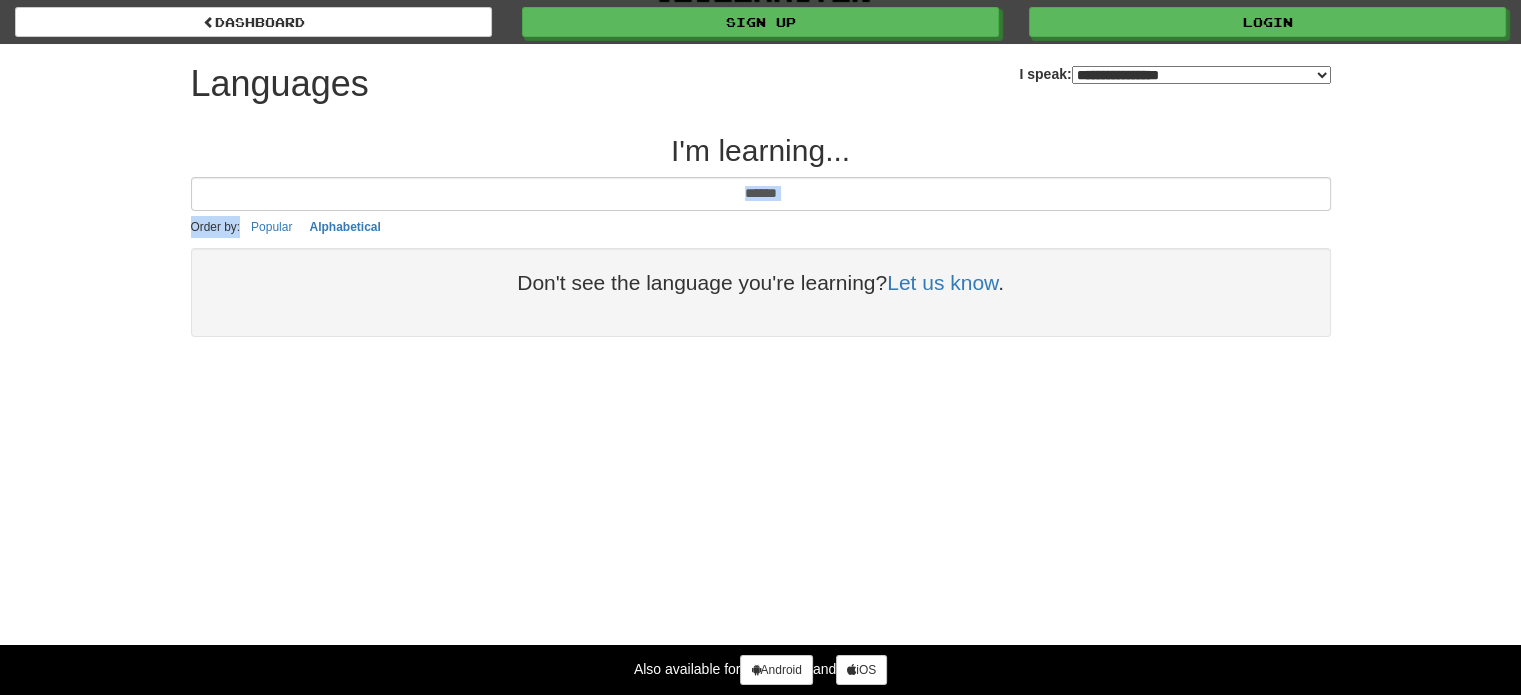 drag, startPoint x: 882, startPoint y: 167, endPoint x: 820, endPoint y: 217, distance: 79.64923 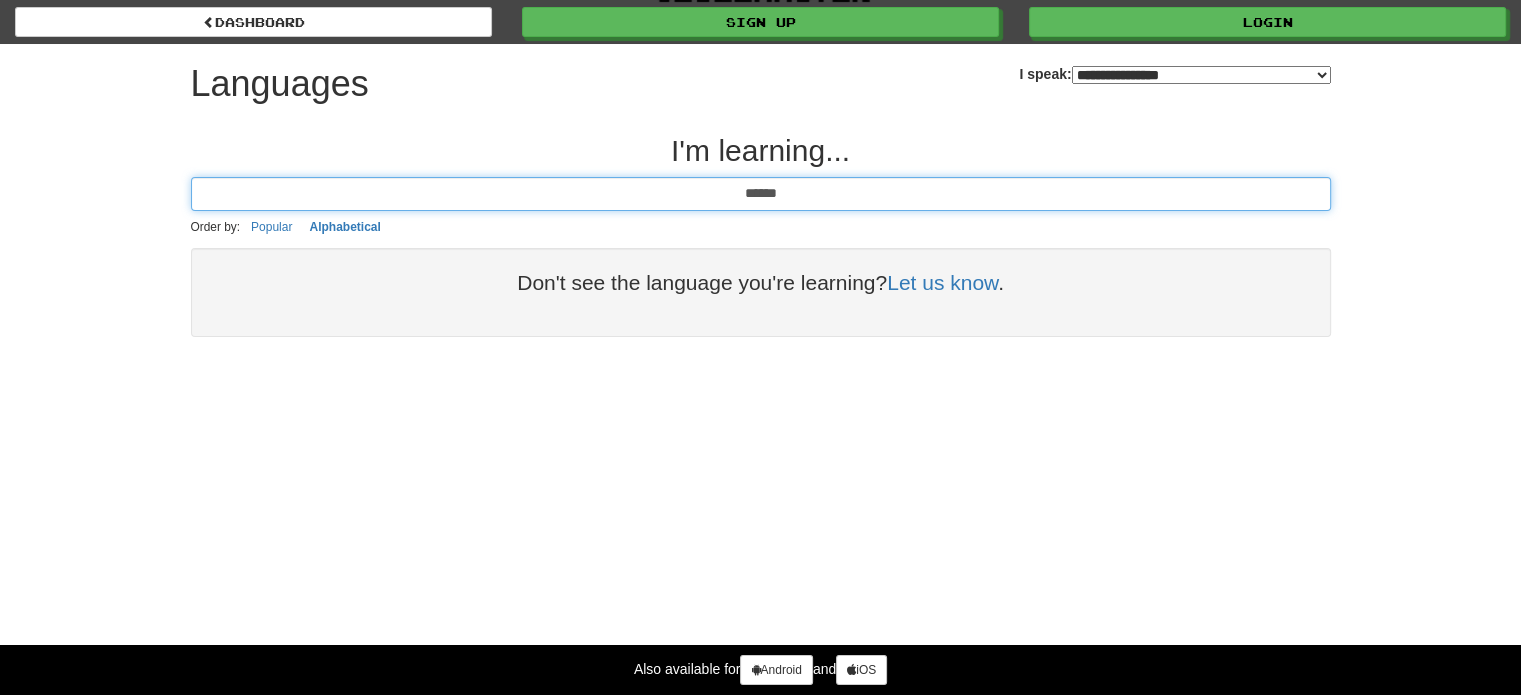 click on "******" at bounding box center (761, 194) 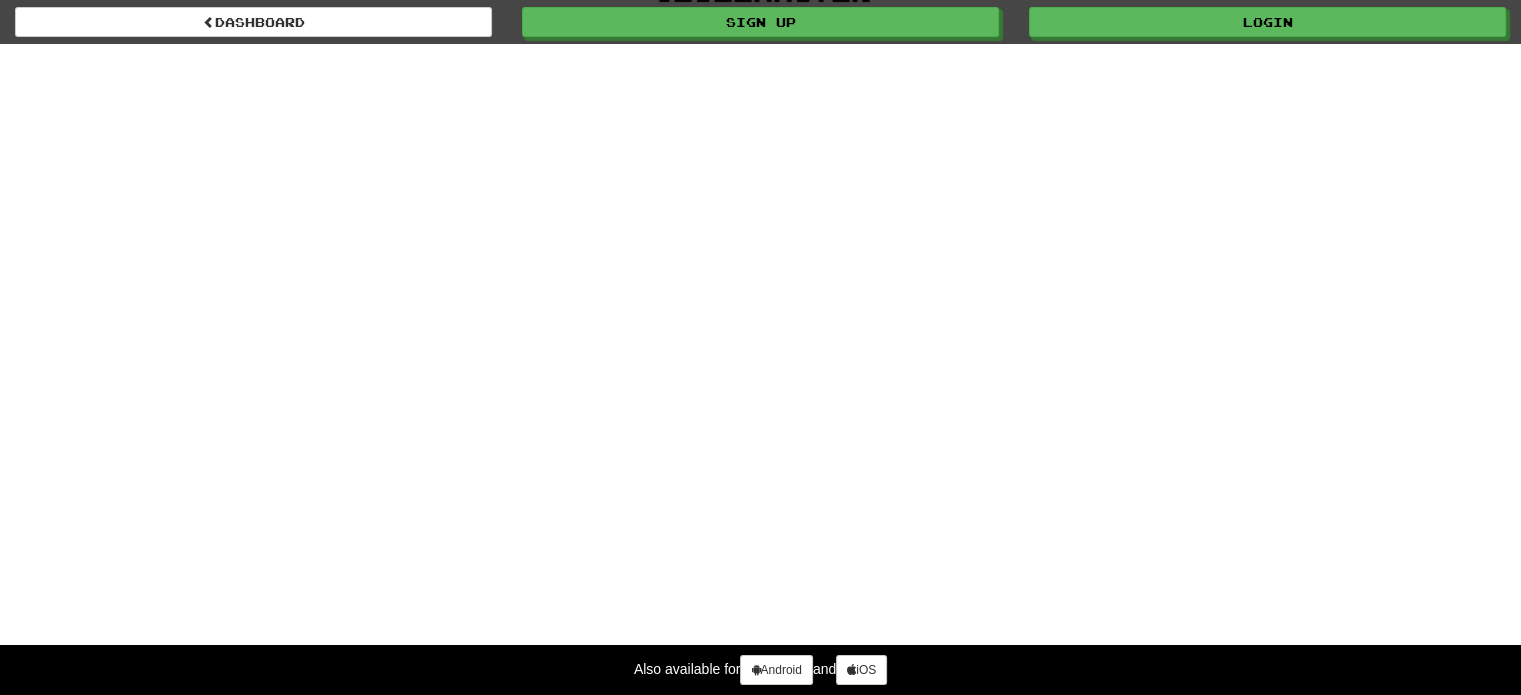 scroll, scrollTop: 0, scrollLeft: 0, axis: both 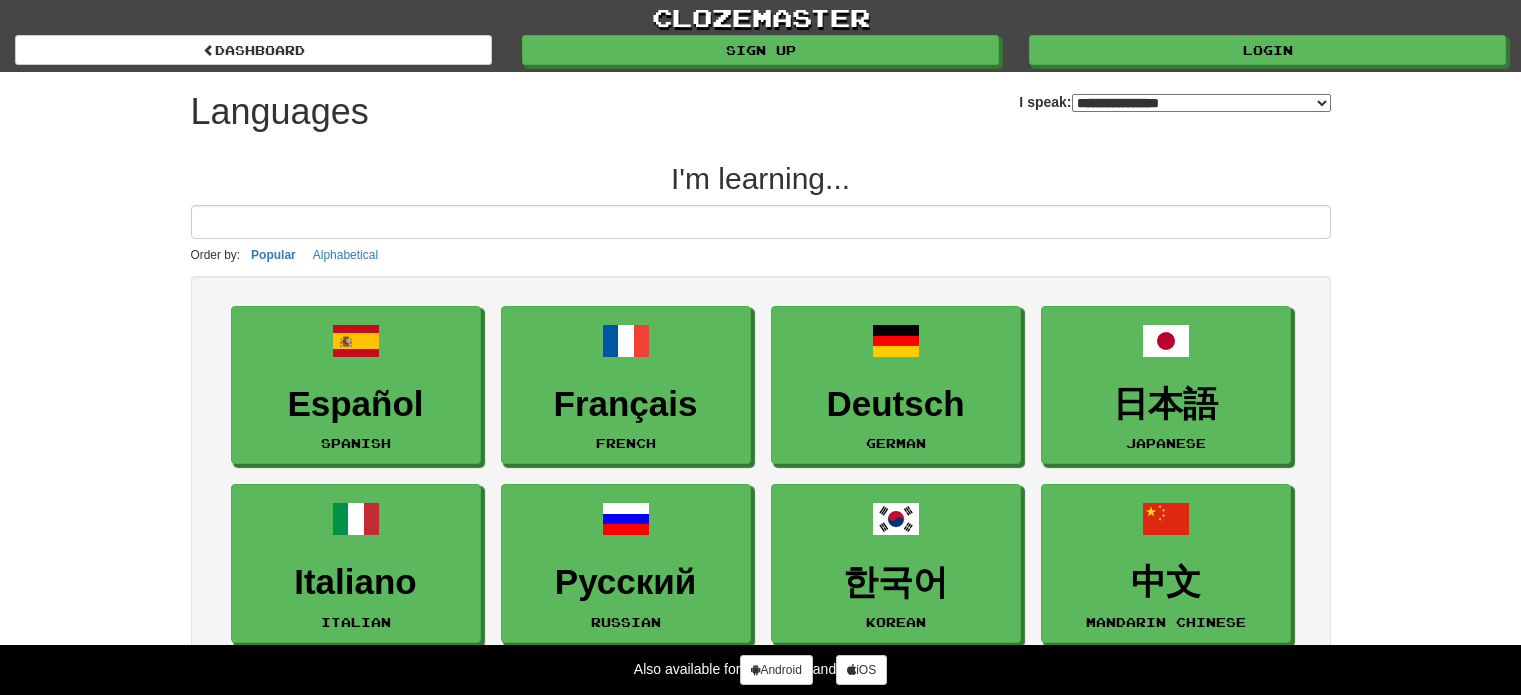 select on "*******" 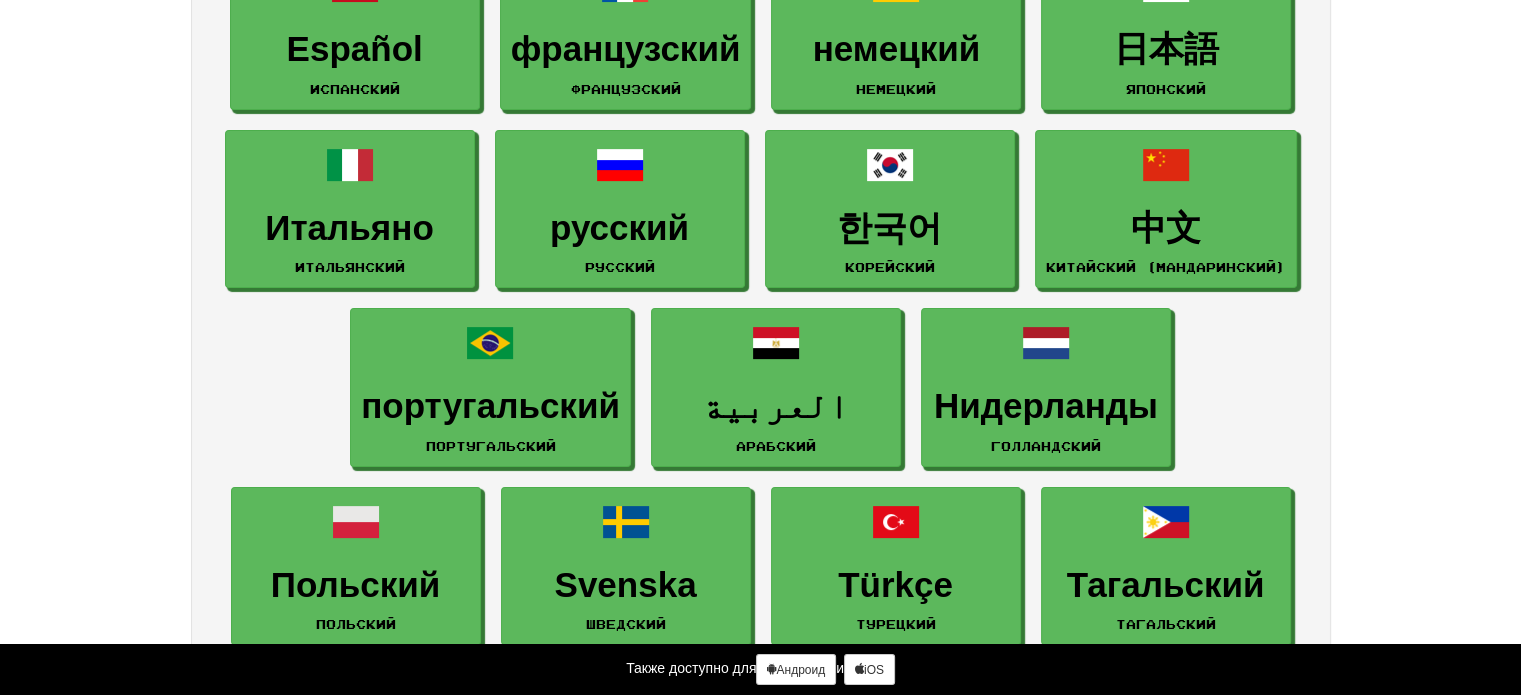scroll, scrollTop: 420, scrollLeft: 0, axis: vertical 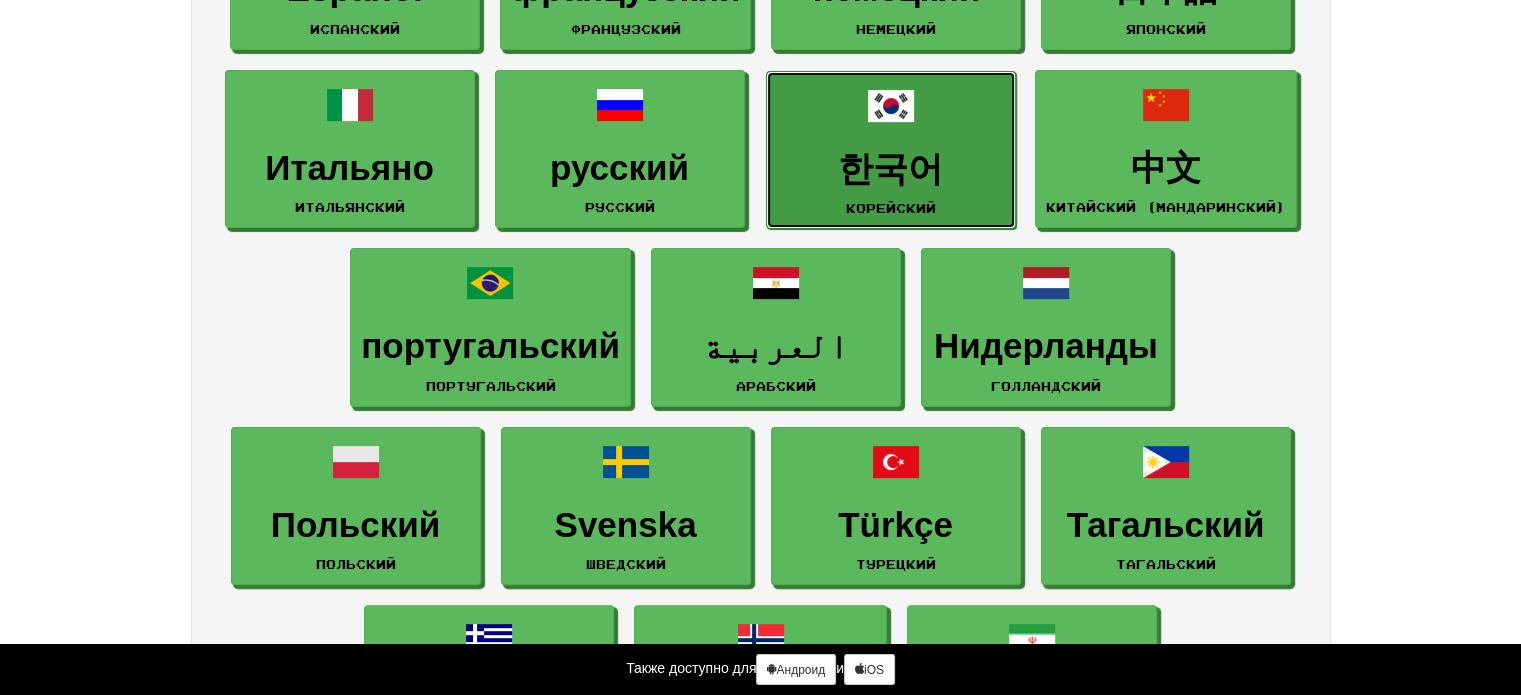 click on "한국어" at bounding box center (890, 168) 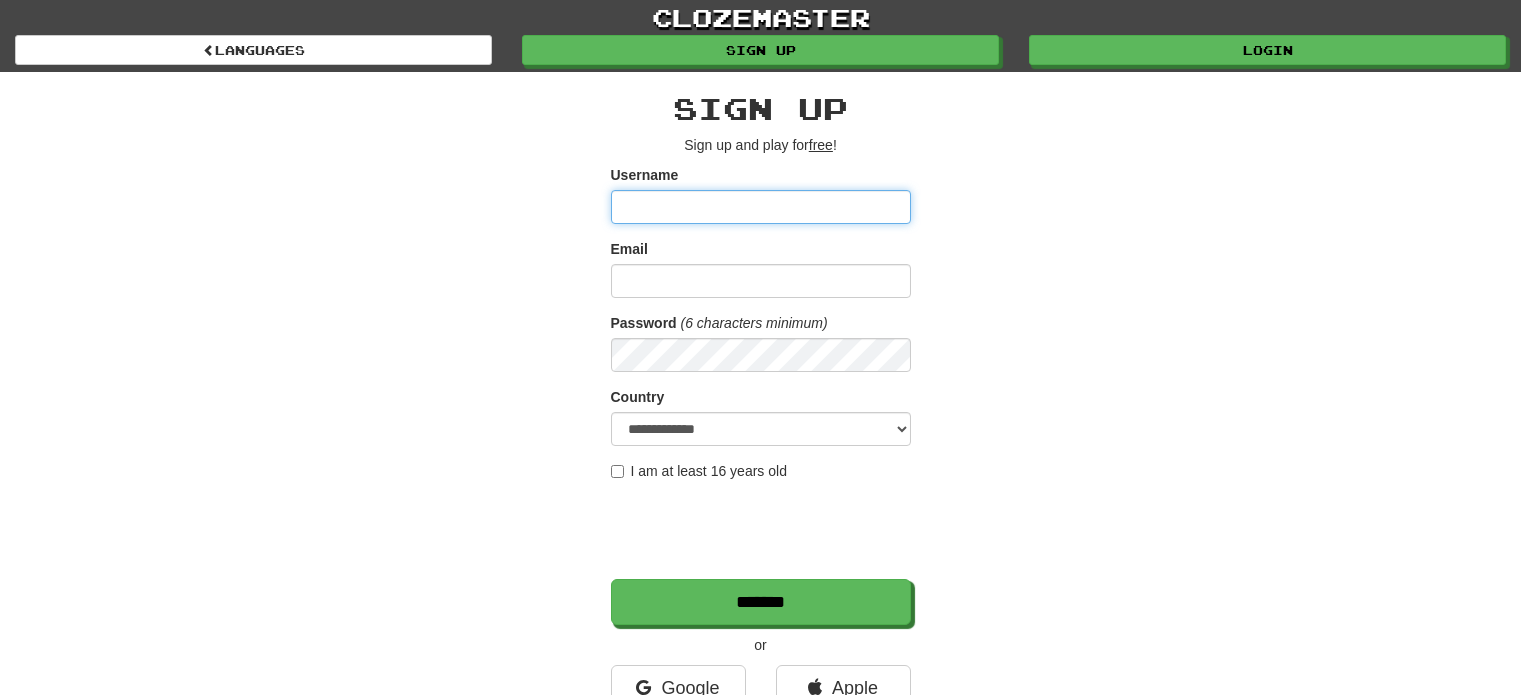 scroll, scrollTop: 0, scrollLeft: 0, axis: both 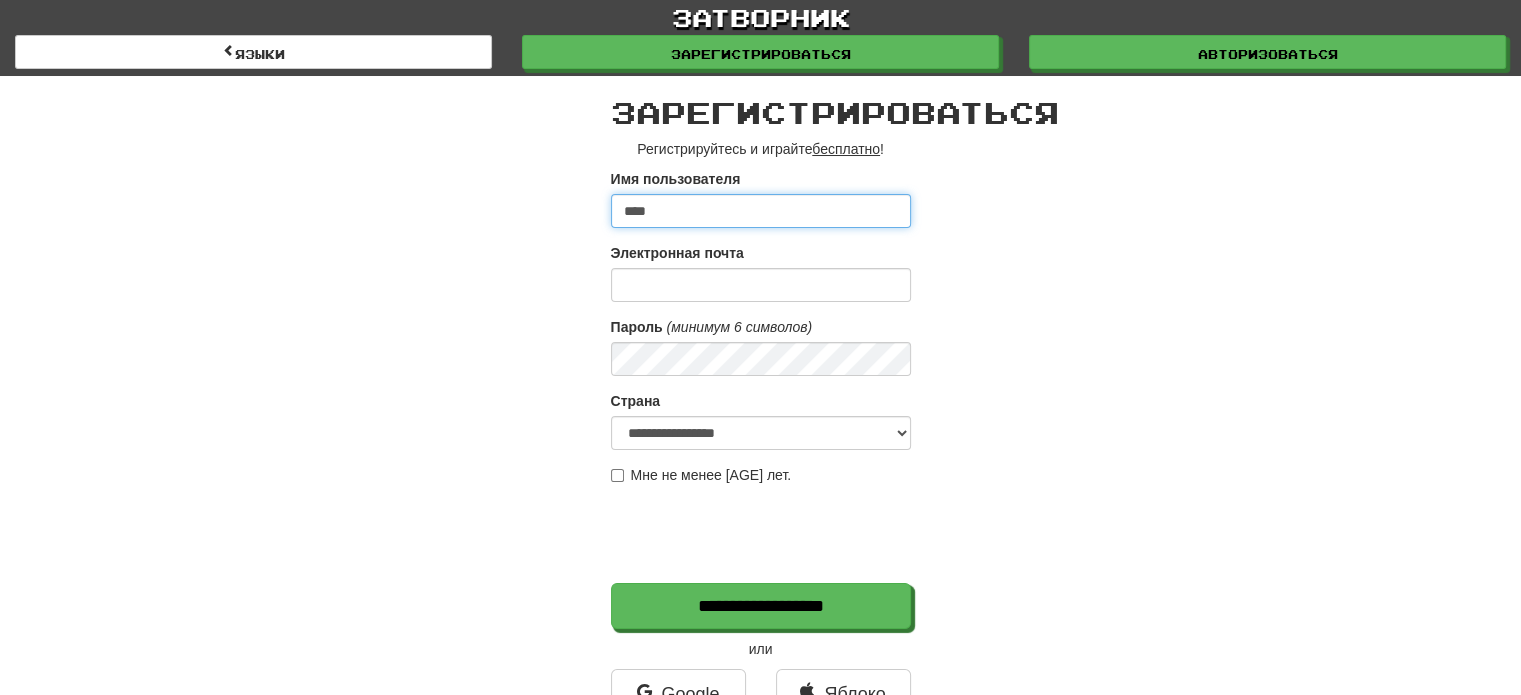 type on "****" 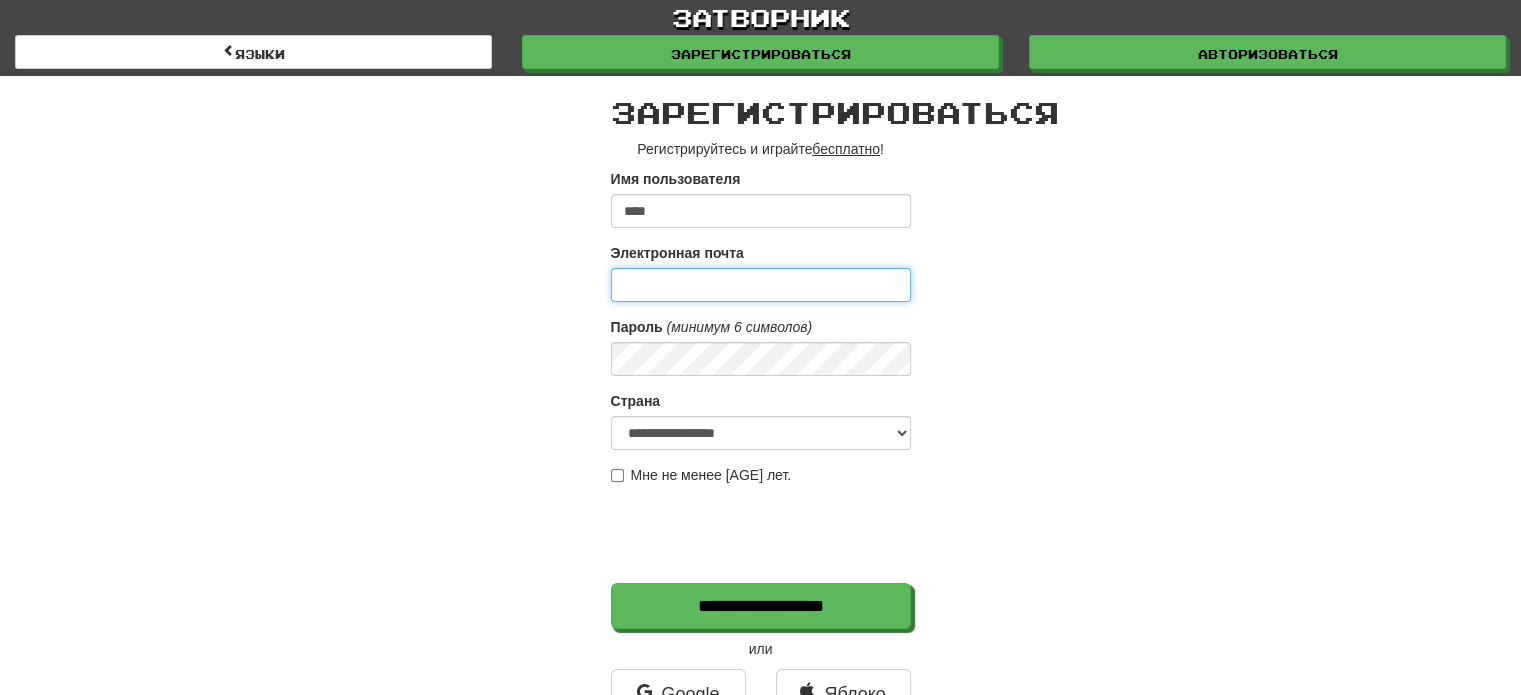 click on "Электронная почта" at bounding box center (761, 285) 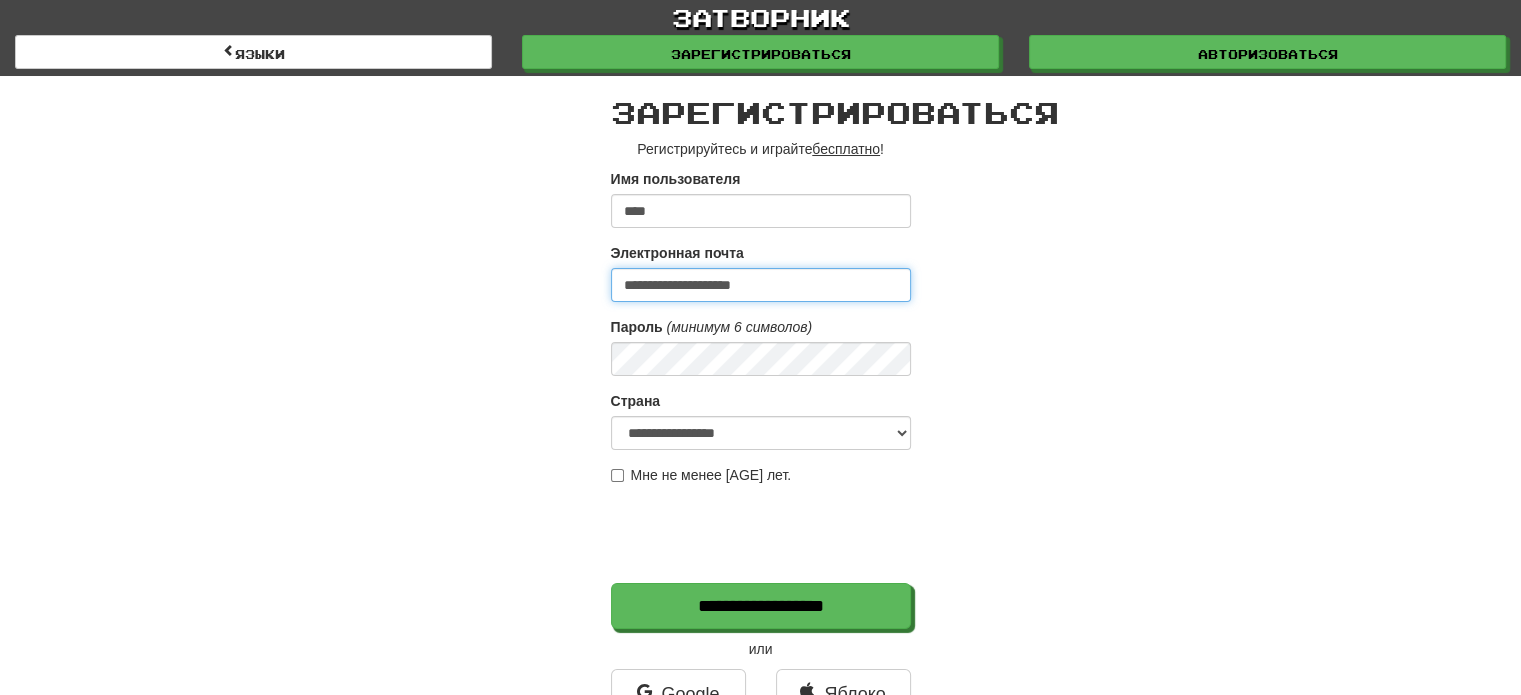 type on "**********" 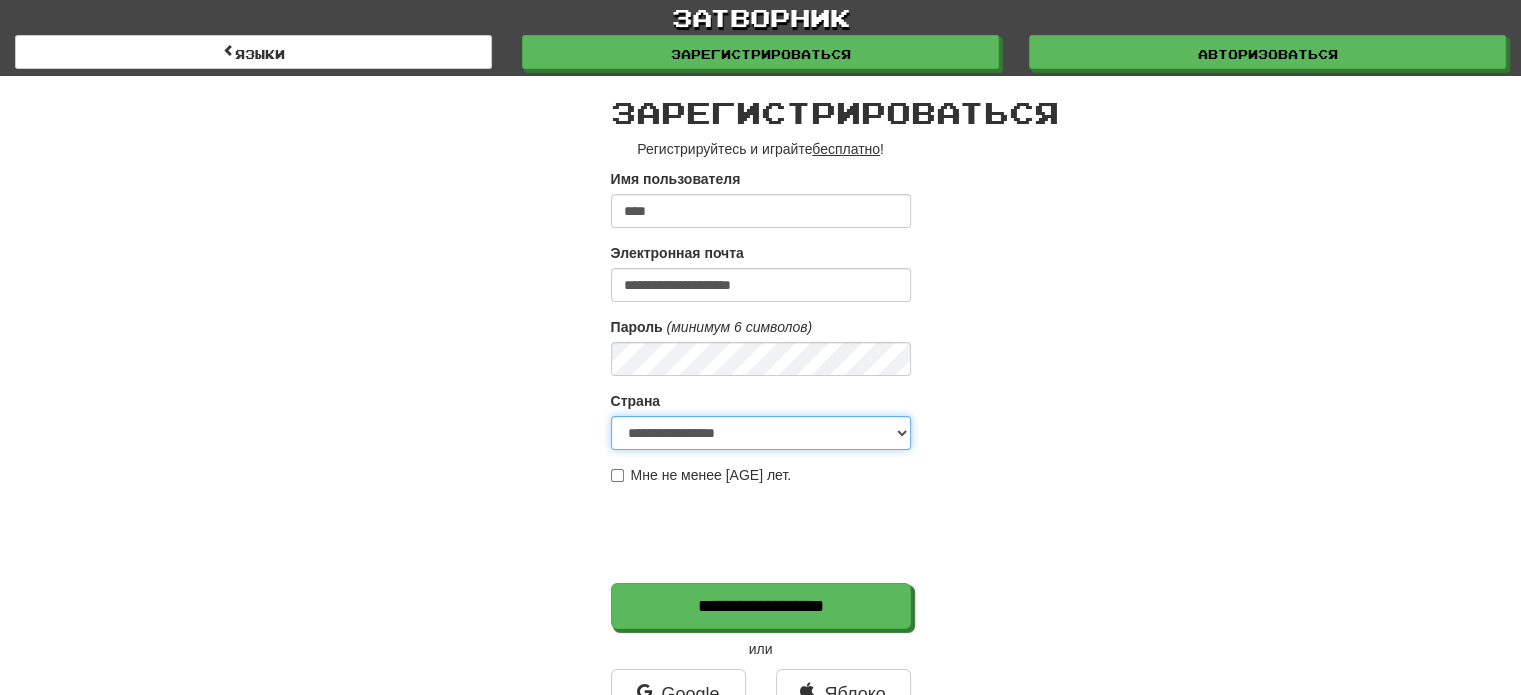 click on "**********" at bounding box center (761, 433) 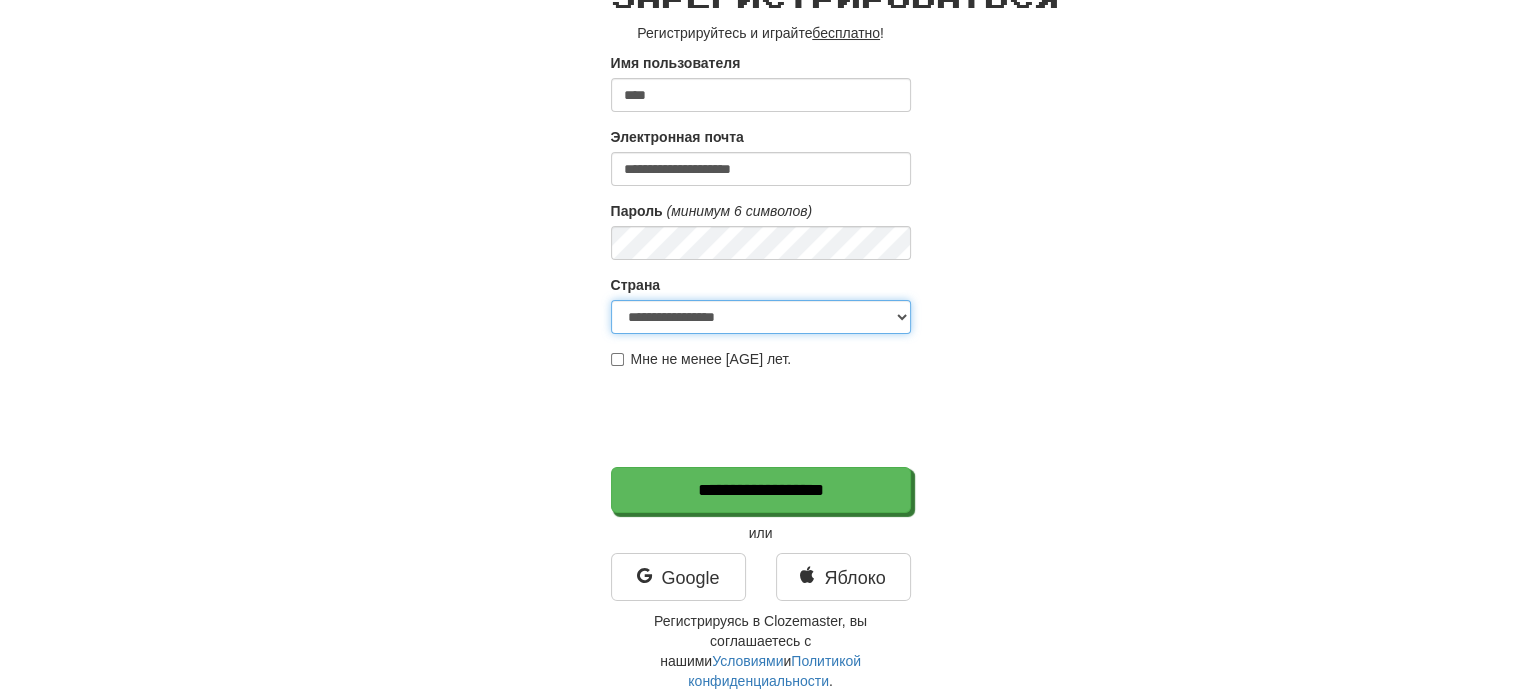 scroll, scrollTop: 150, scrollLeft: 0, axis: vertical 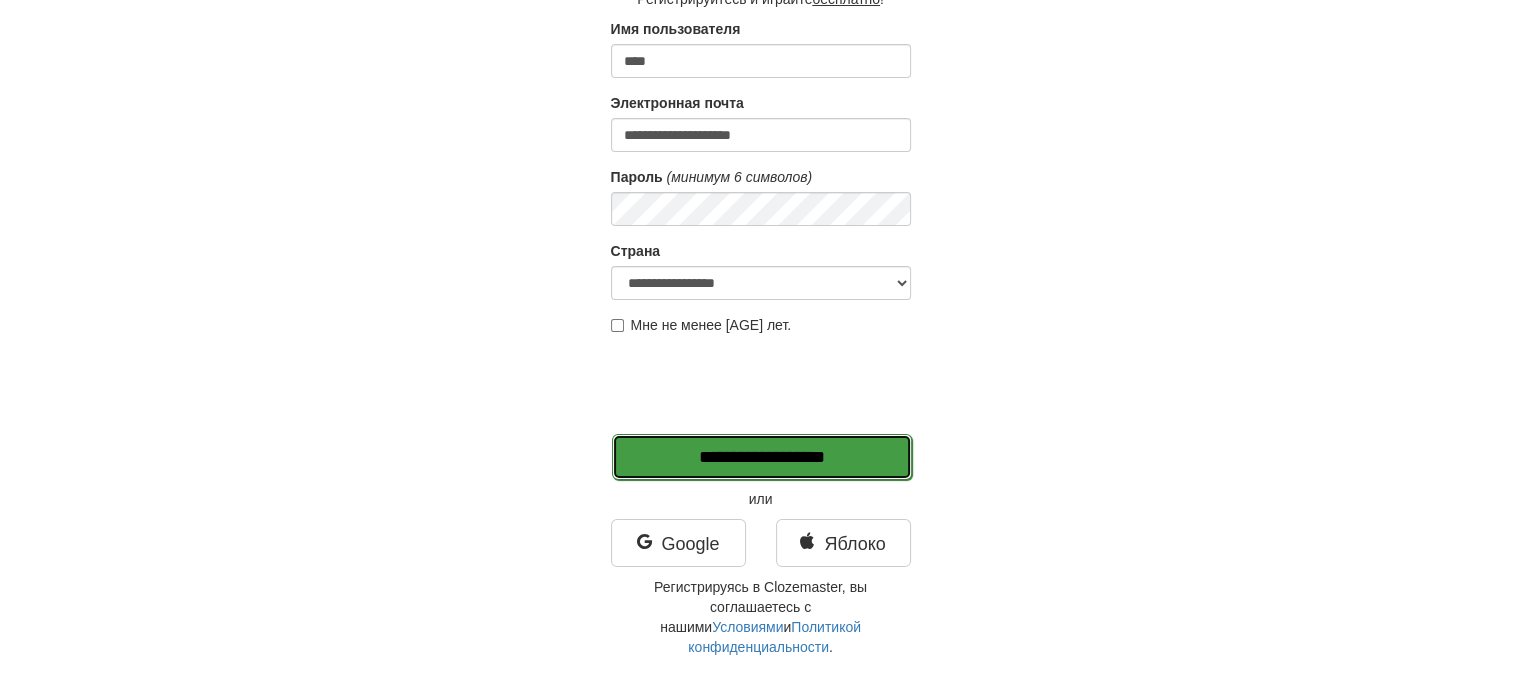 click on "**********" at bounding box center (762, 457) 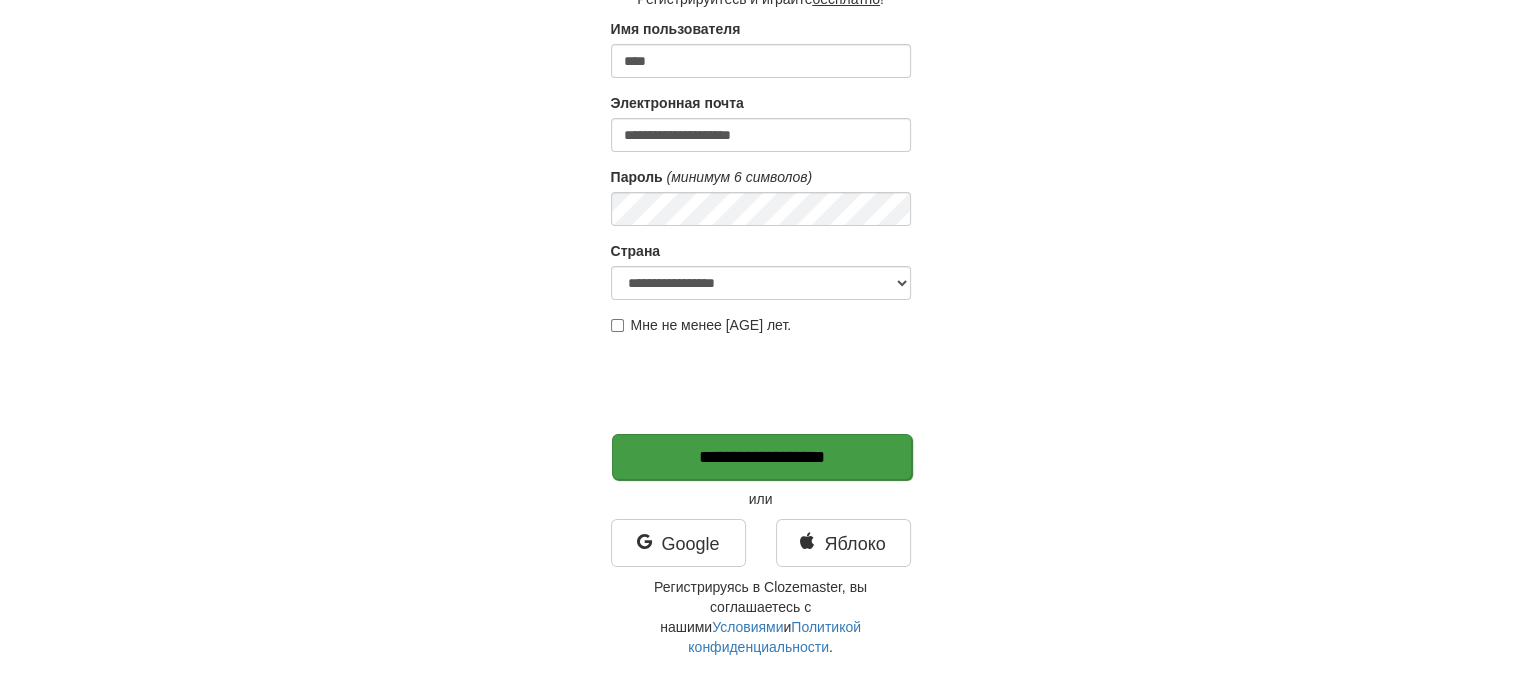 type on "*******" 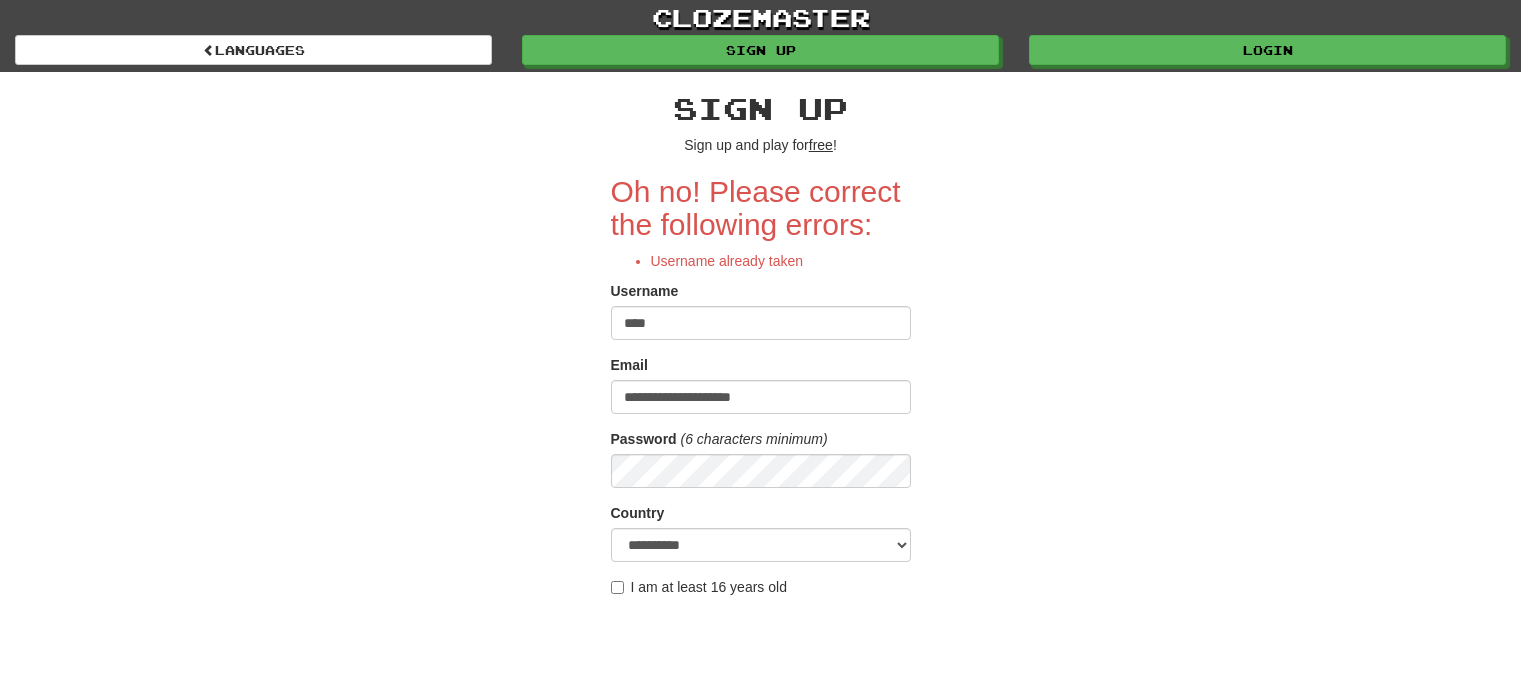 scroll, scrollTop: 0, scrollLeft: 0, axis: both 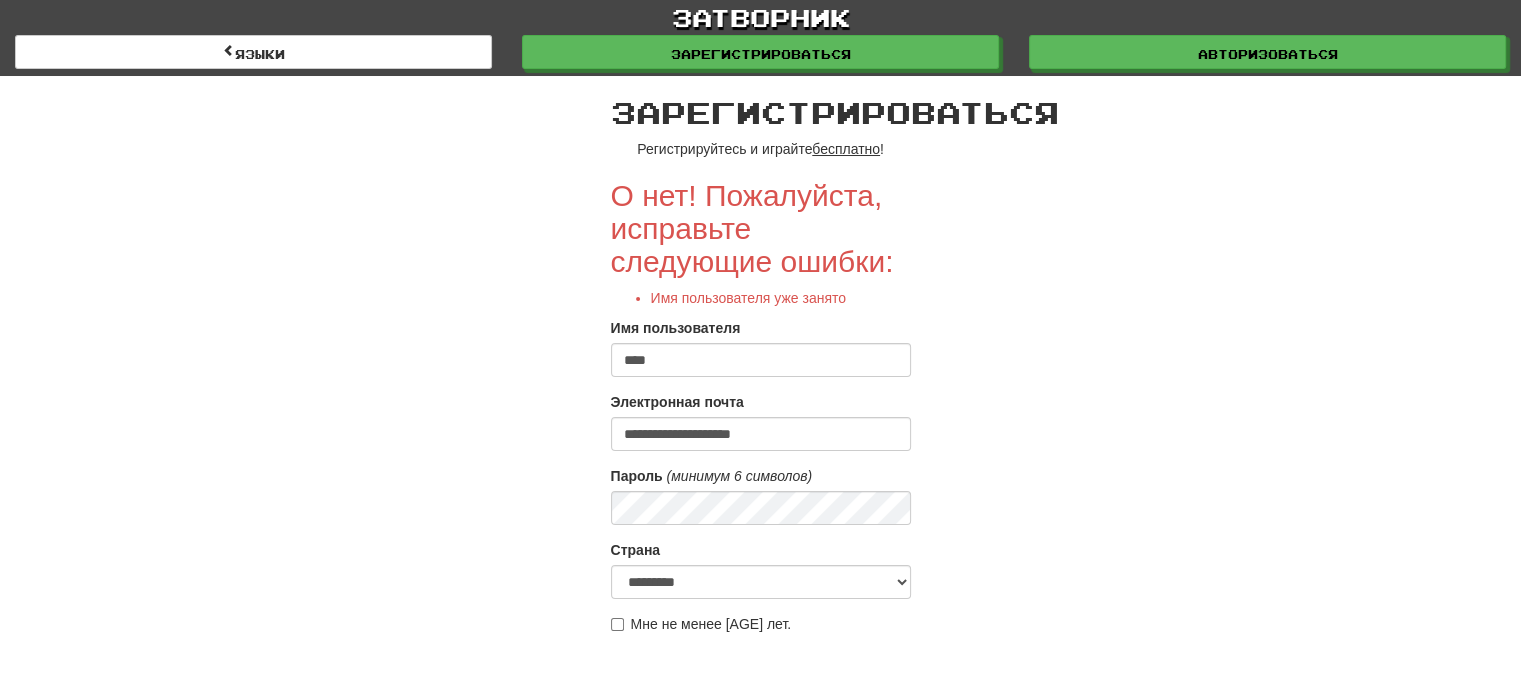 click on "****" at bounding box center (761, 360) 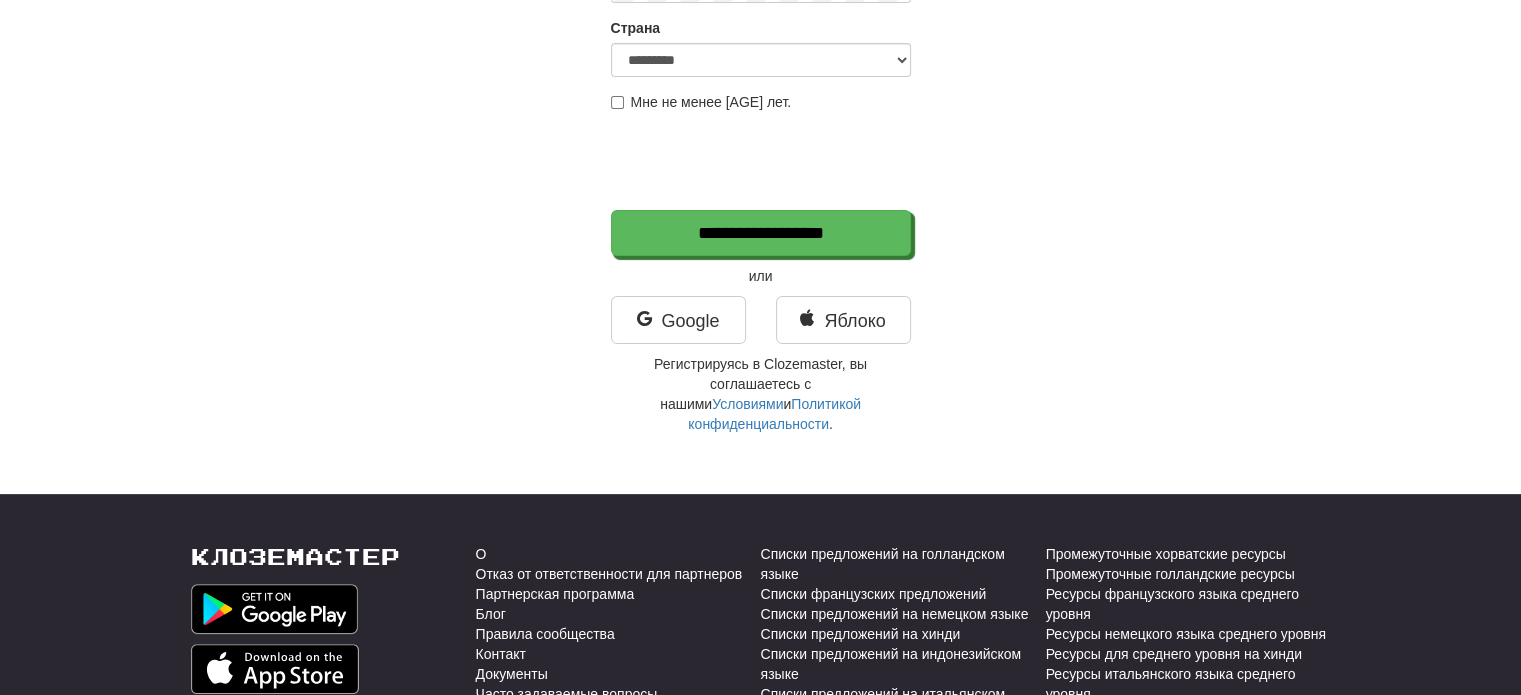 scroll, scrollTop: 554, scrollLeft: 0, axis: vertical 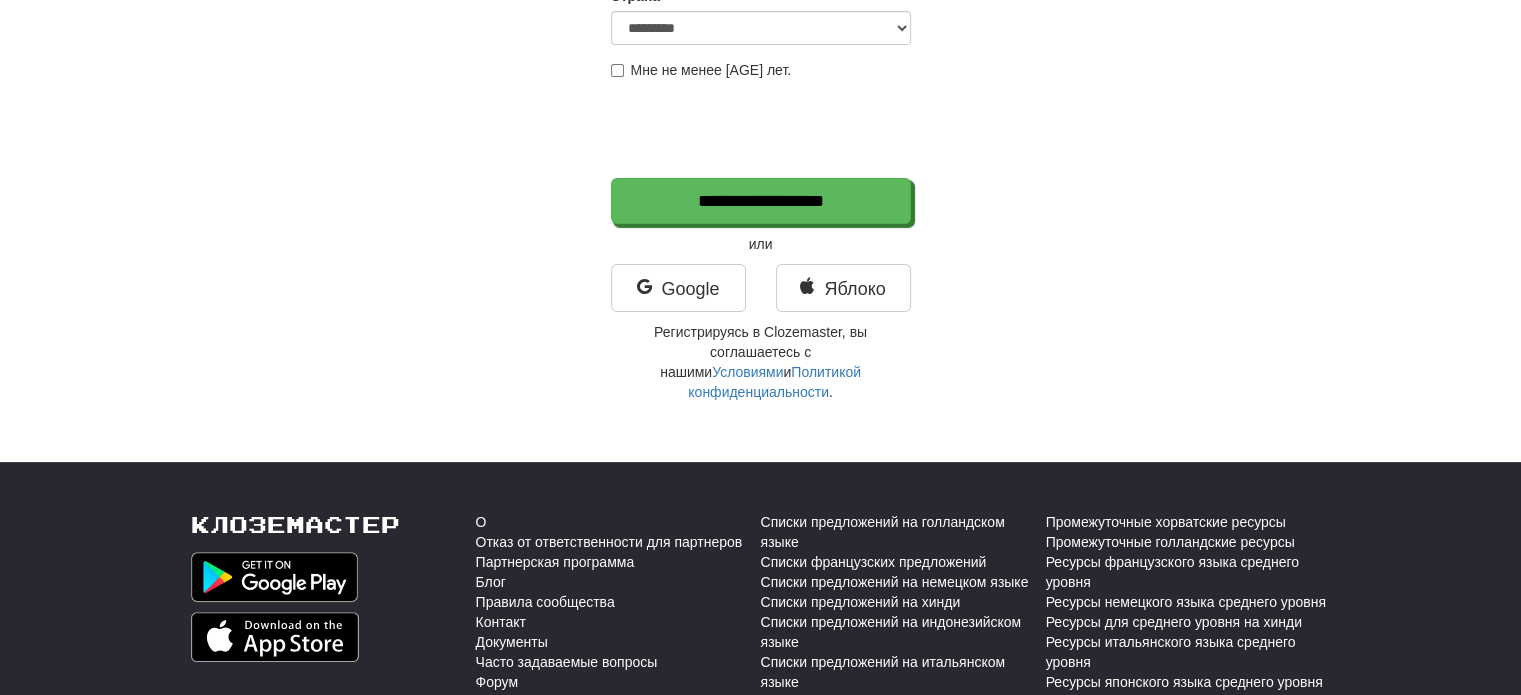 type on "******" 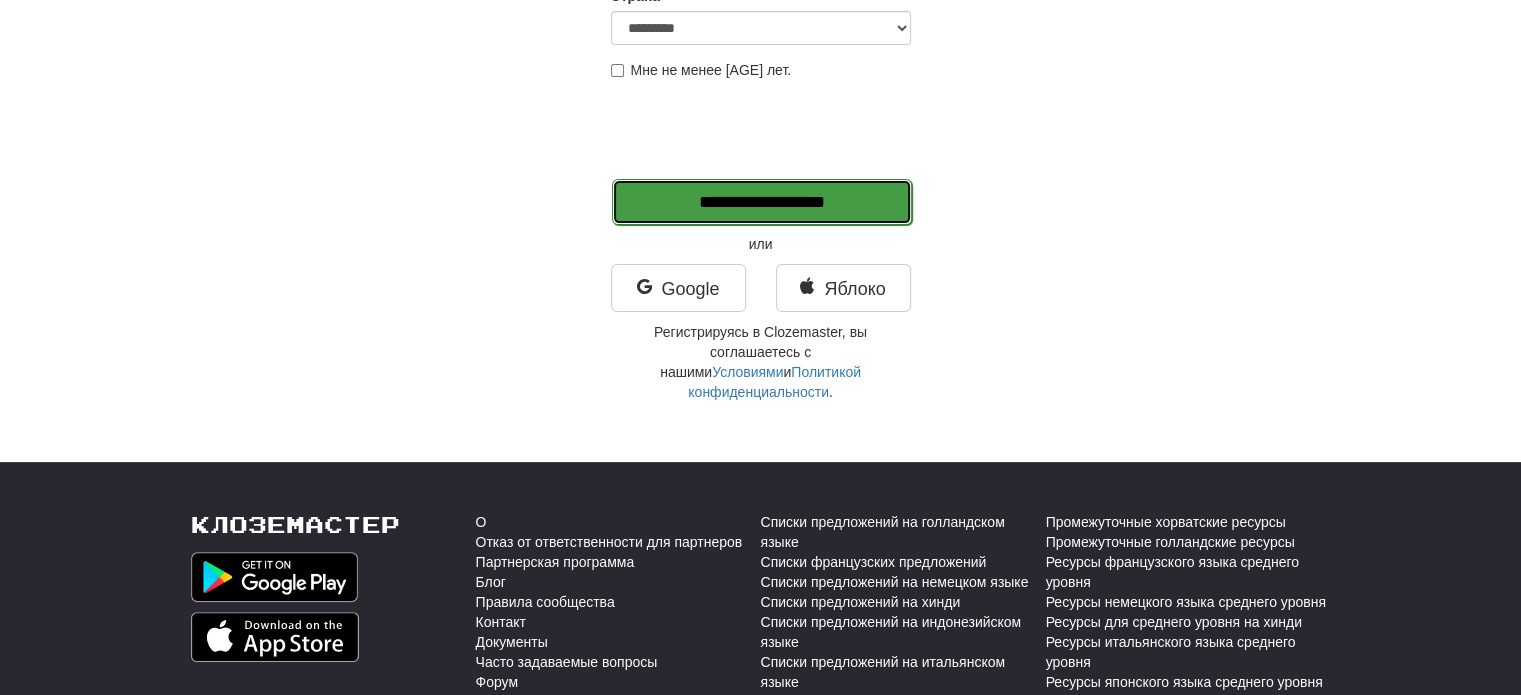 click on "**********" at bounding box center (762, 202) 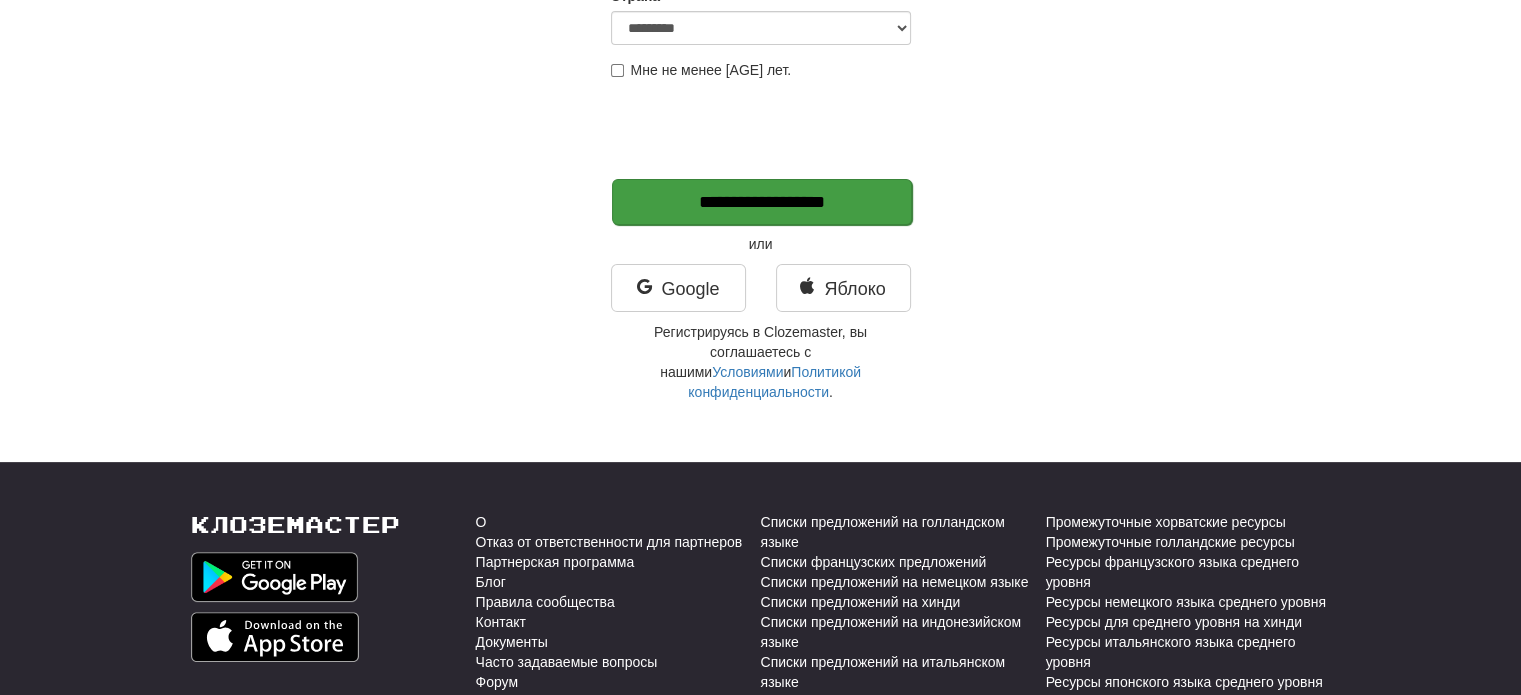type on "*******" 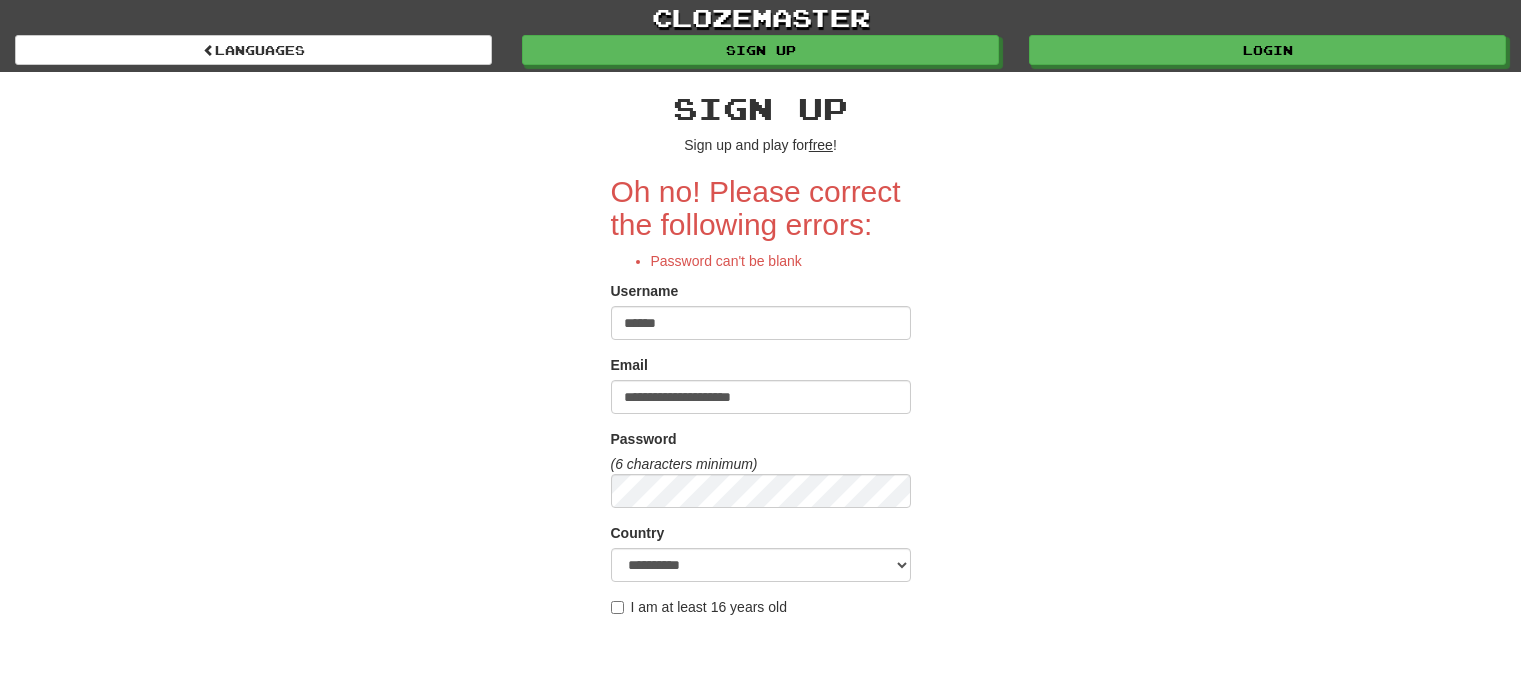 scroll, scrollTop: 0, scrollLeft: 0, axis: both 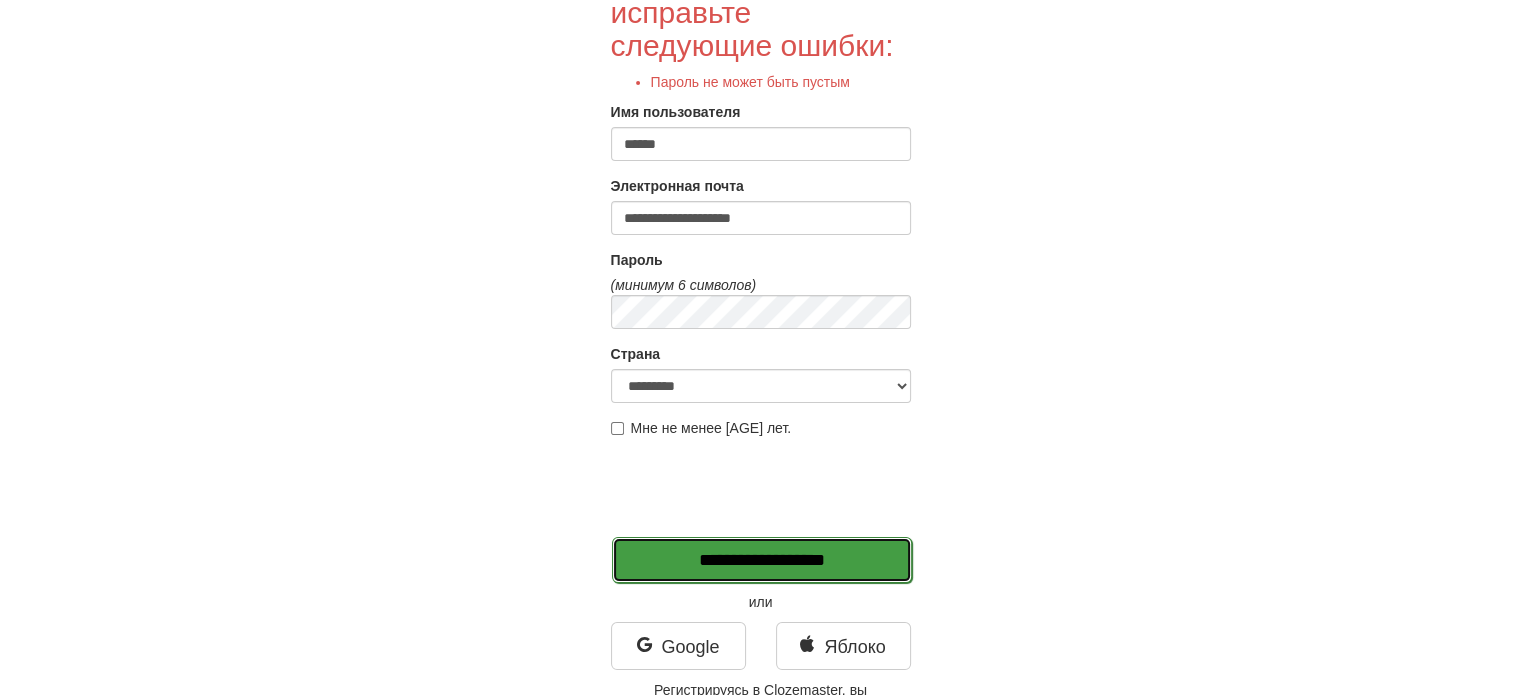 click on "**********" at bounding box center (762, 560) 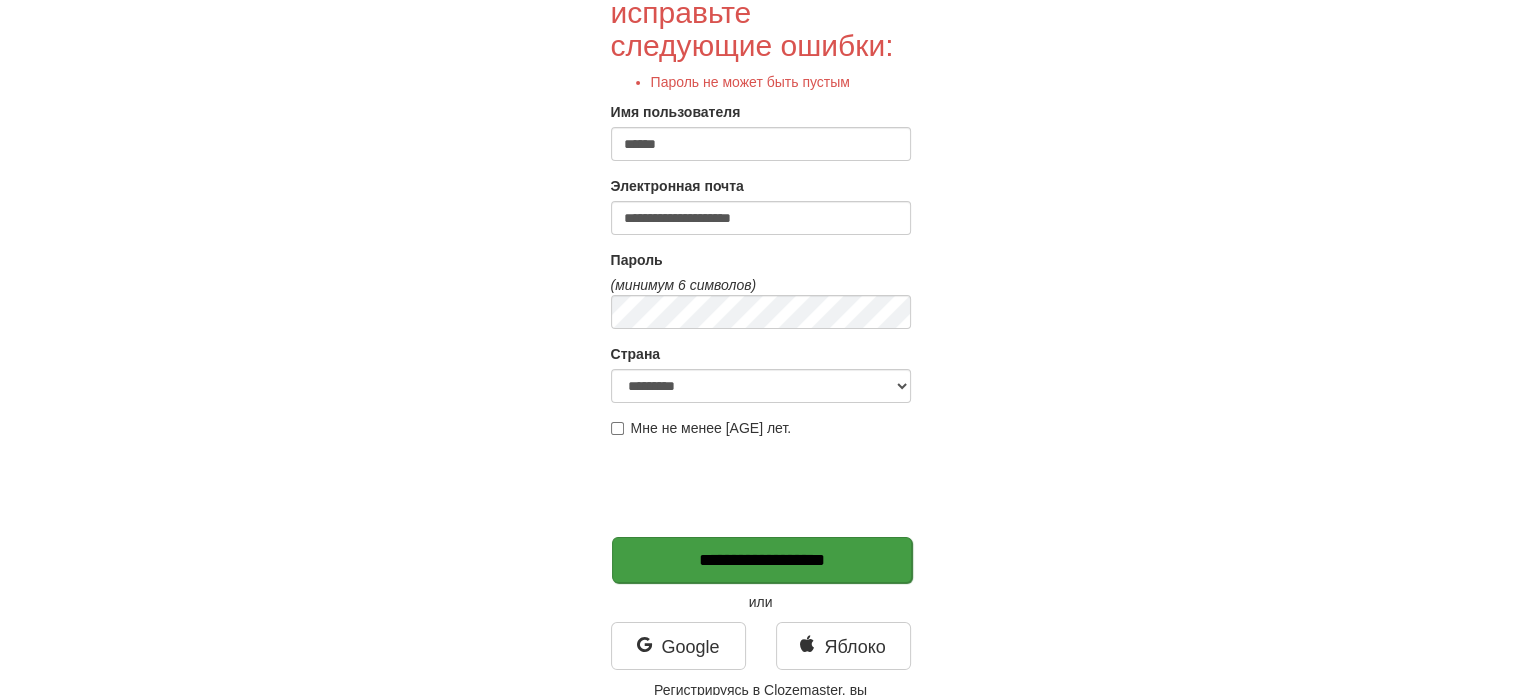 type on "*******" 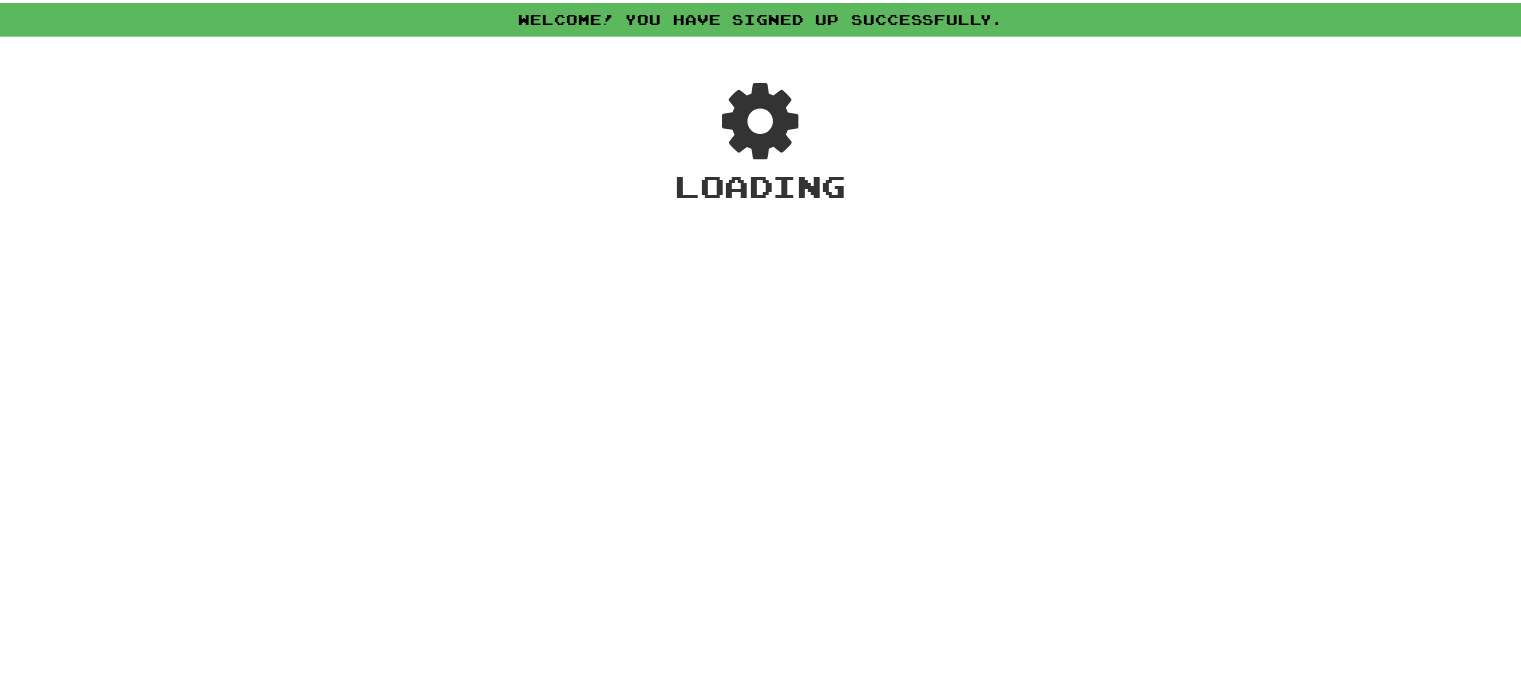 scroll, scrollTop: 0, scrollLeft: 0, axis: both 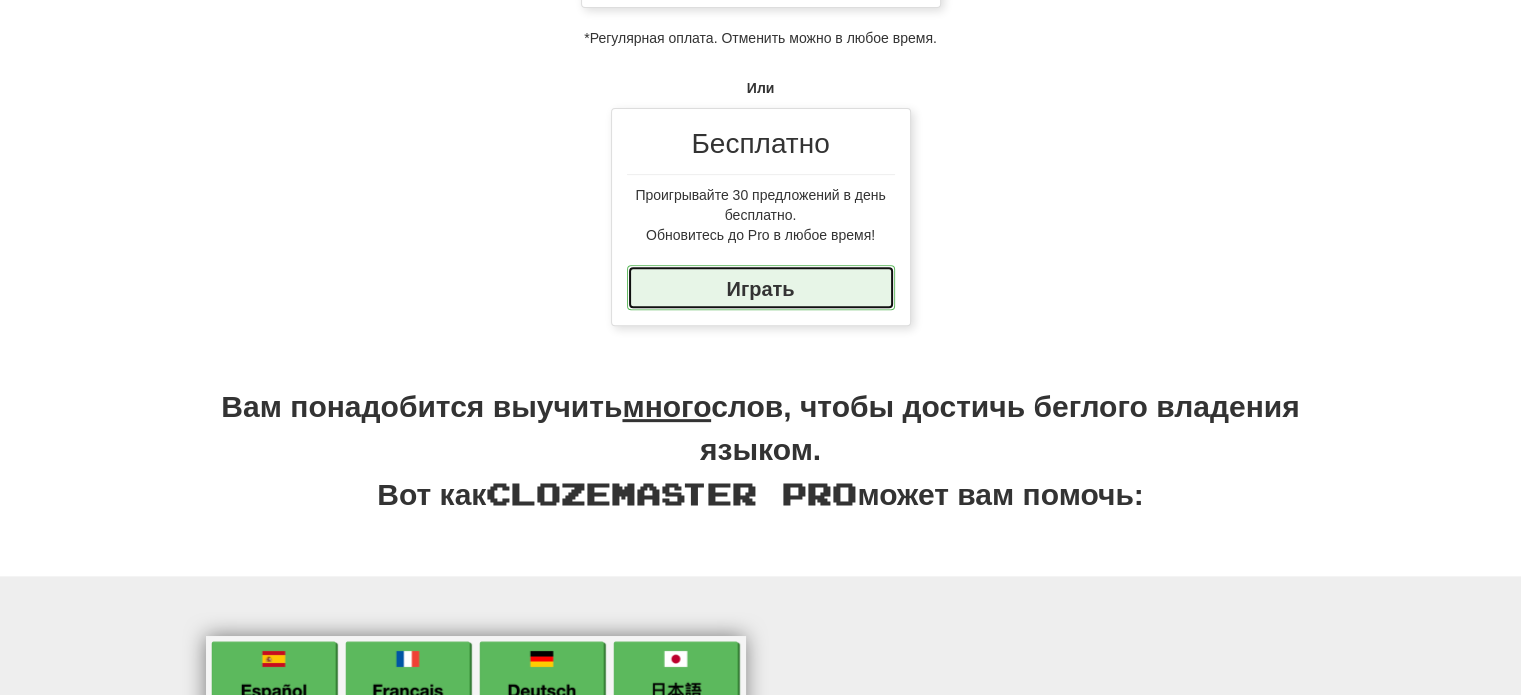 click on "Играть" at bounding box center (760, 288) 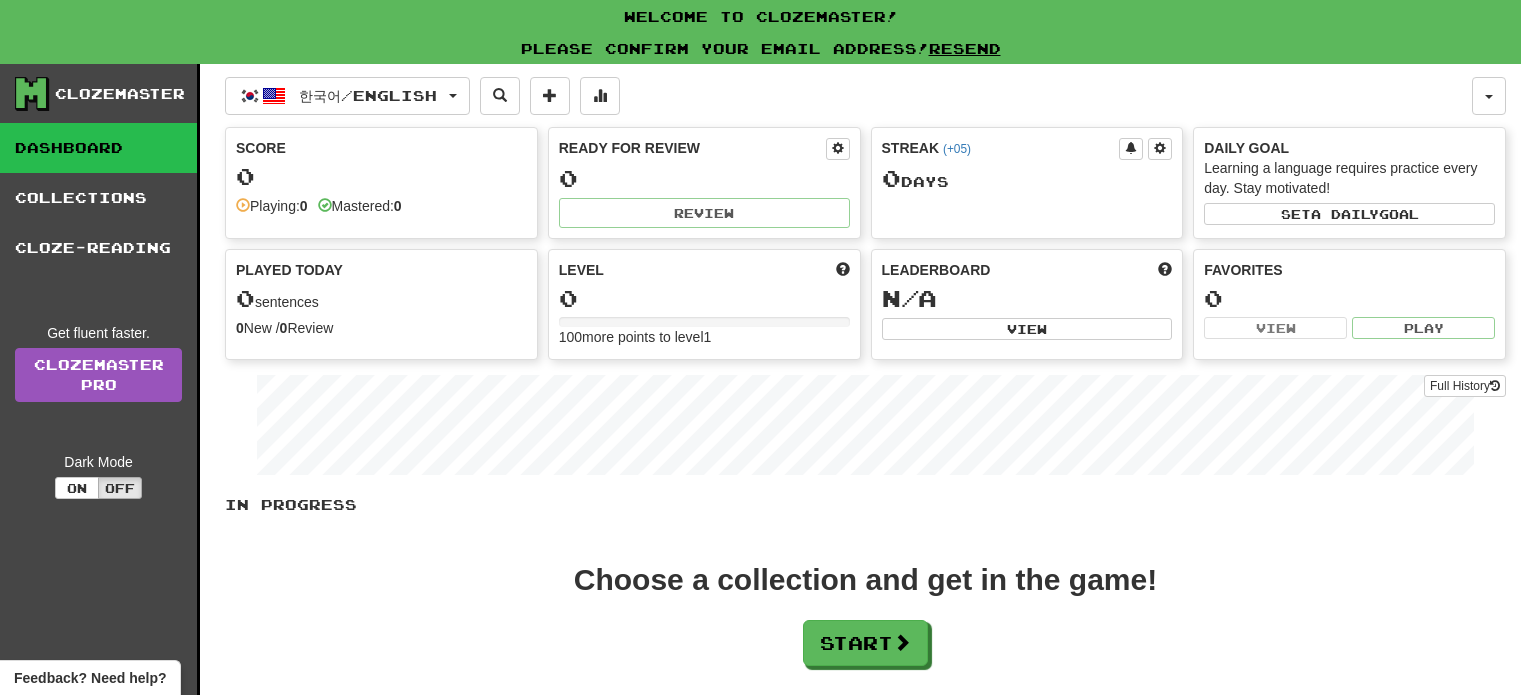 scroll, scrollTop: 0, scrollLeft: 0, axis: both 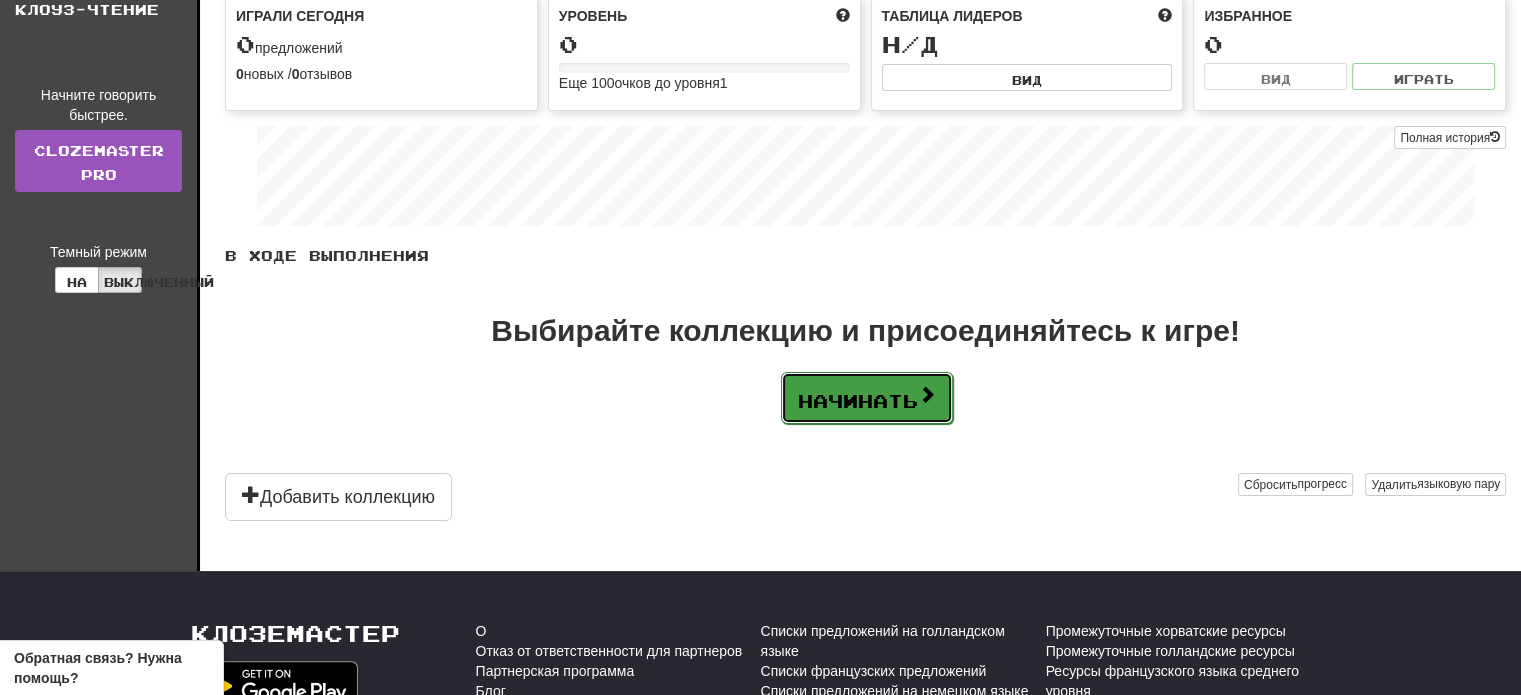 click on "Начинать" at bounding box center (867, 398) 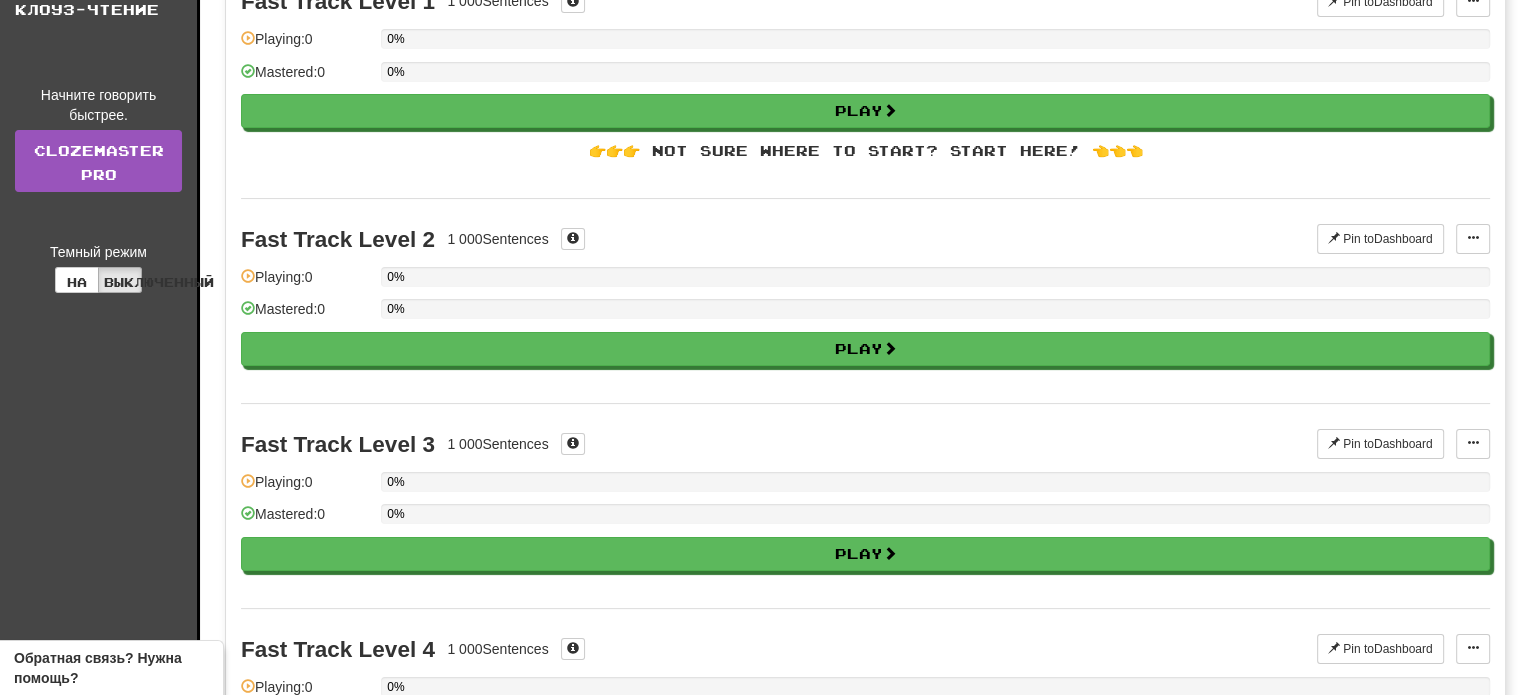 scroll, scrollTop: 0, scrollLeft: 0, axis: both 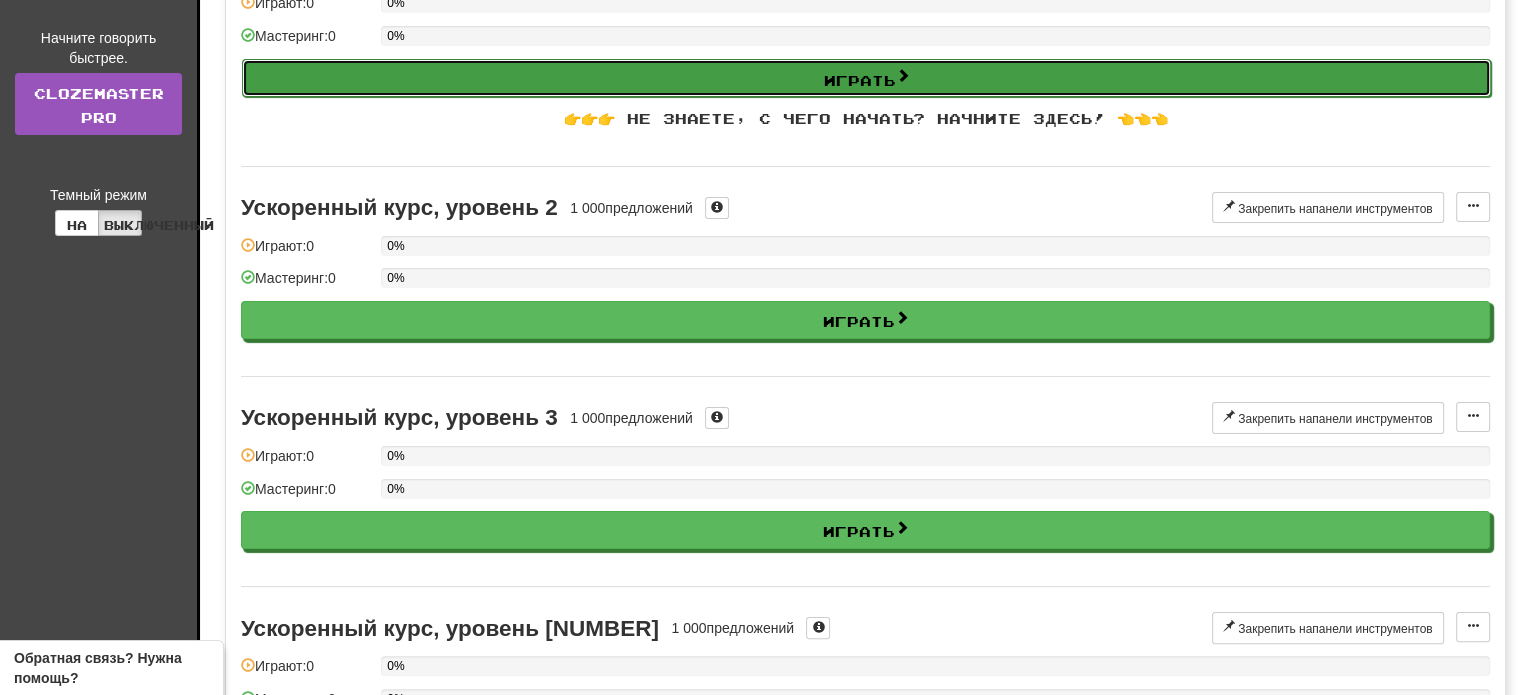 click at bounding box center (903, 75) 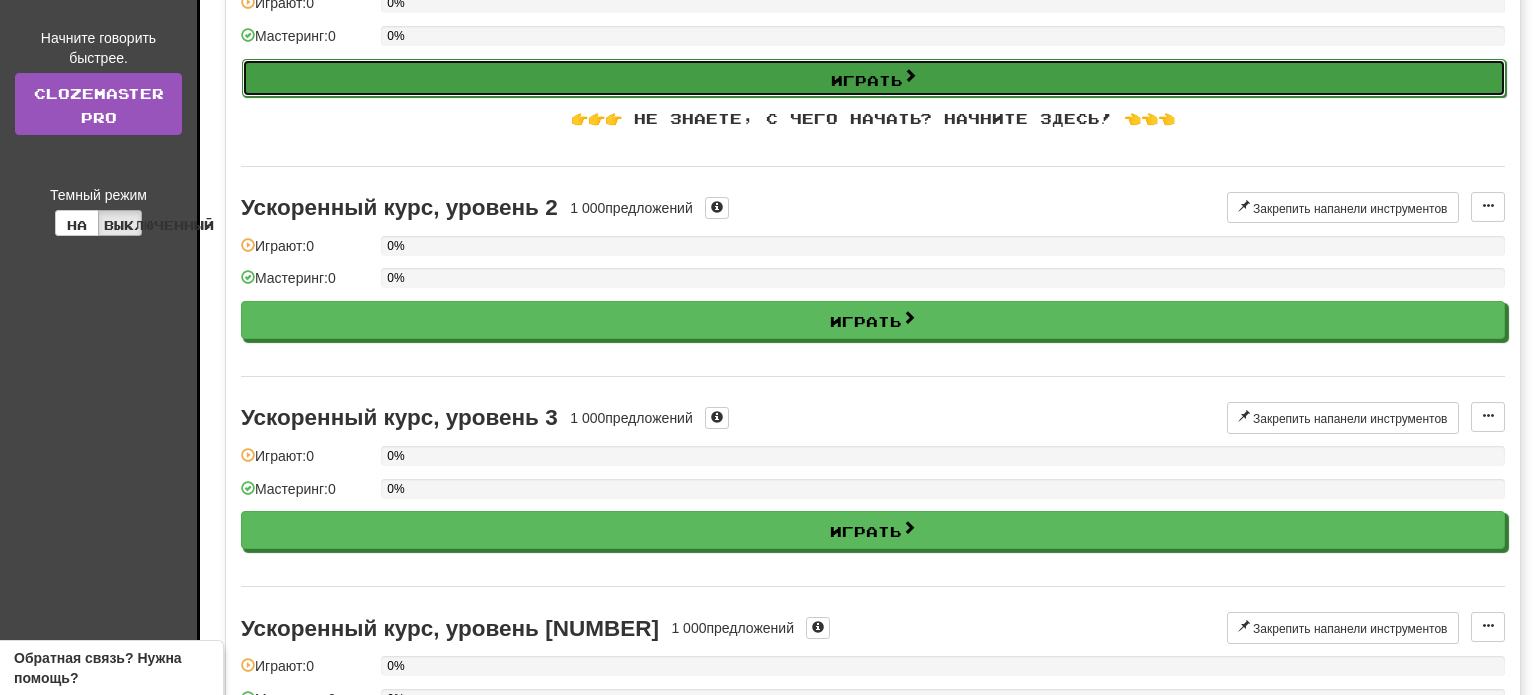 select on "**" 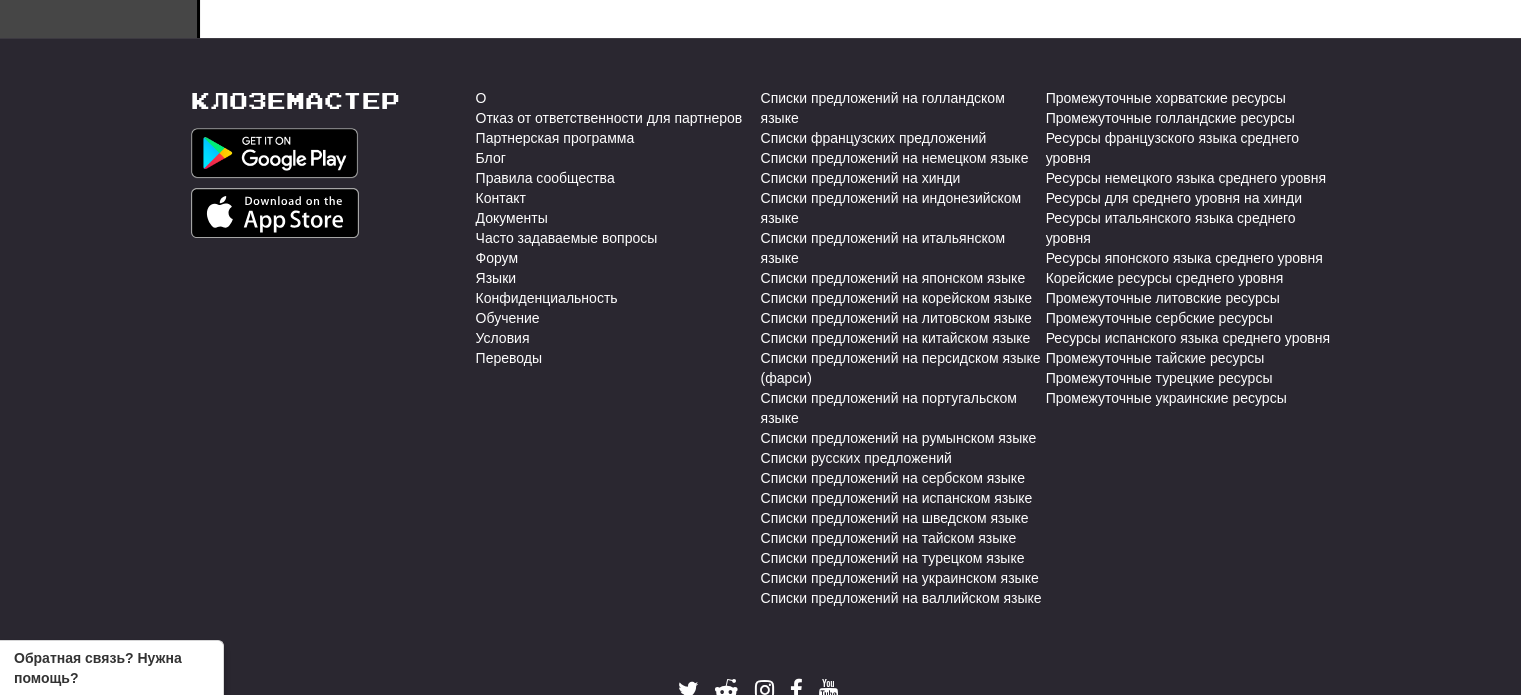 scroll, scrollTop: 725, scrollLeft: 0, axis: vertical 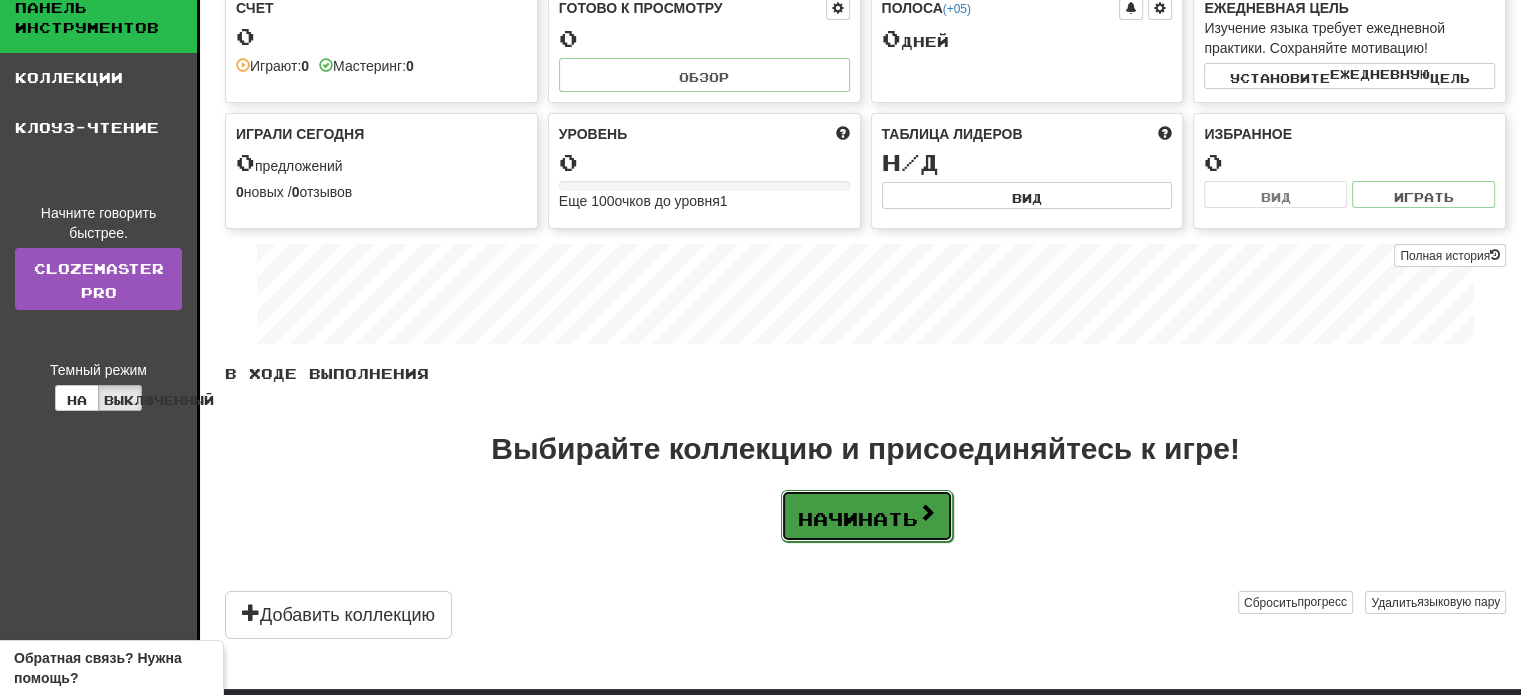 click on "Начинать" at bounding box center (858, 519) 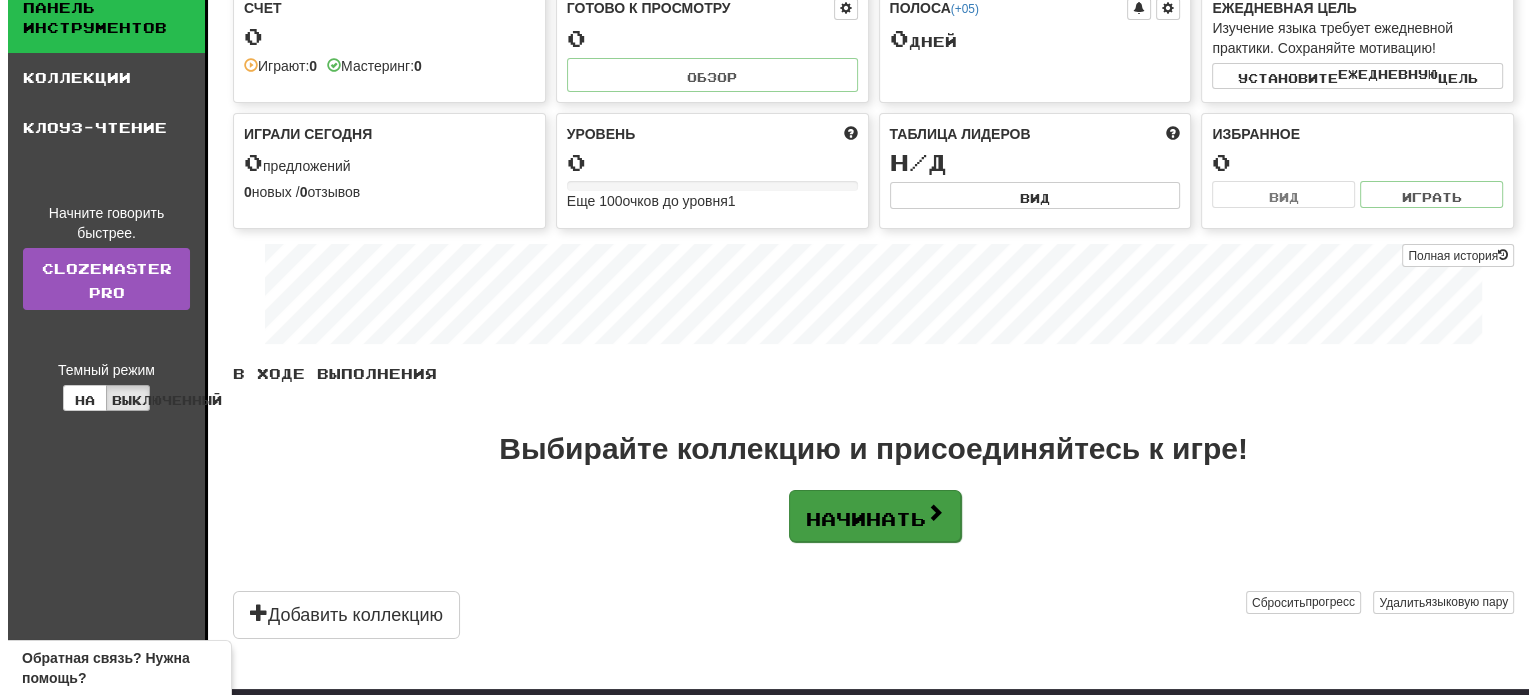 scroll, scrollTop: 0, scrollLeft: 0, axis: both 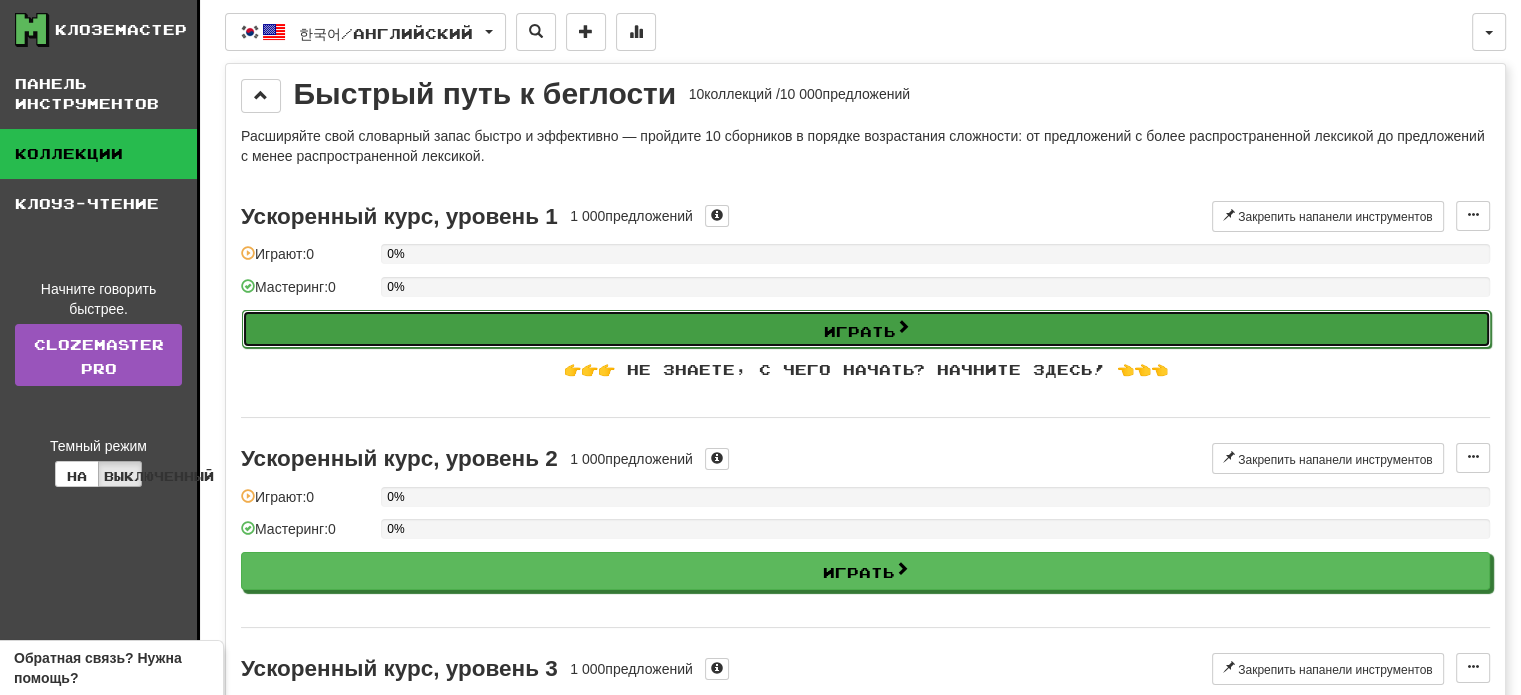 click on "Играть" at bounding box center [866, 329] 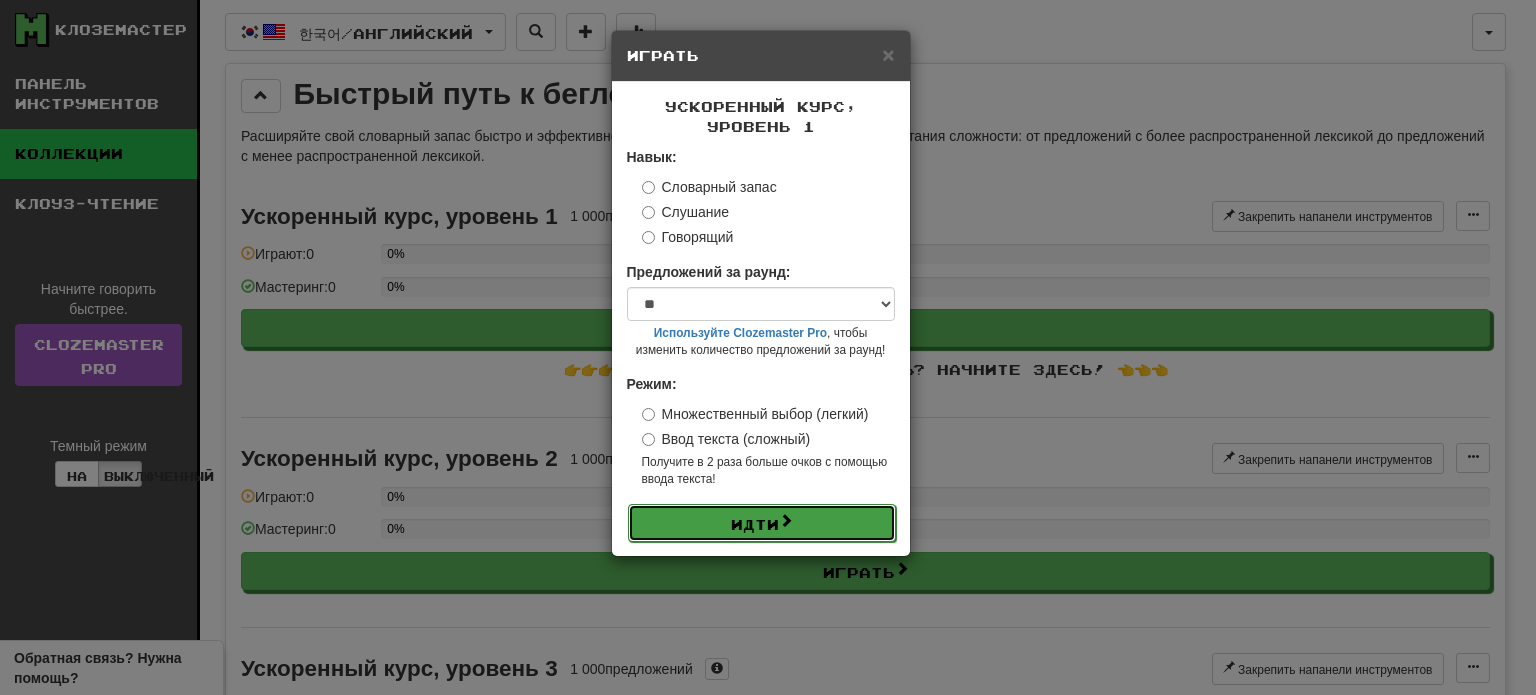click on "Идти" at bounding box center [755, 524] 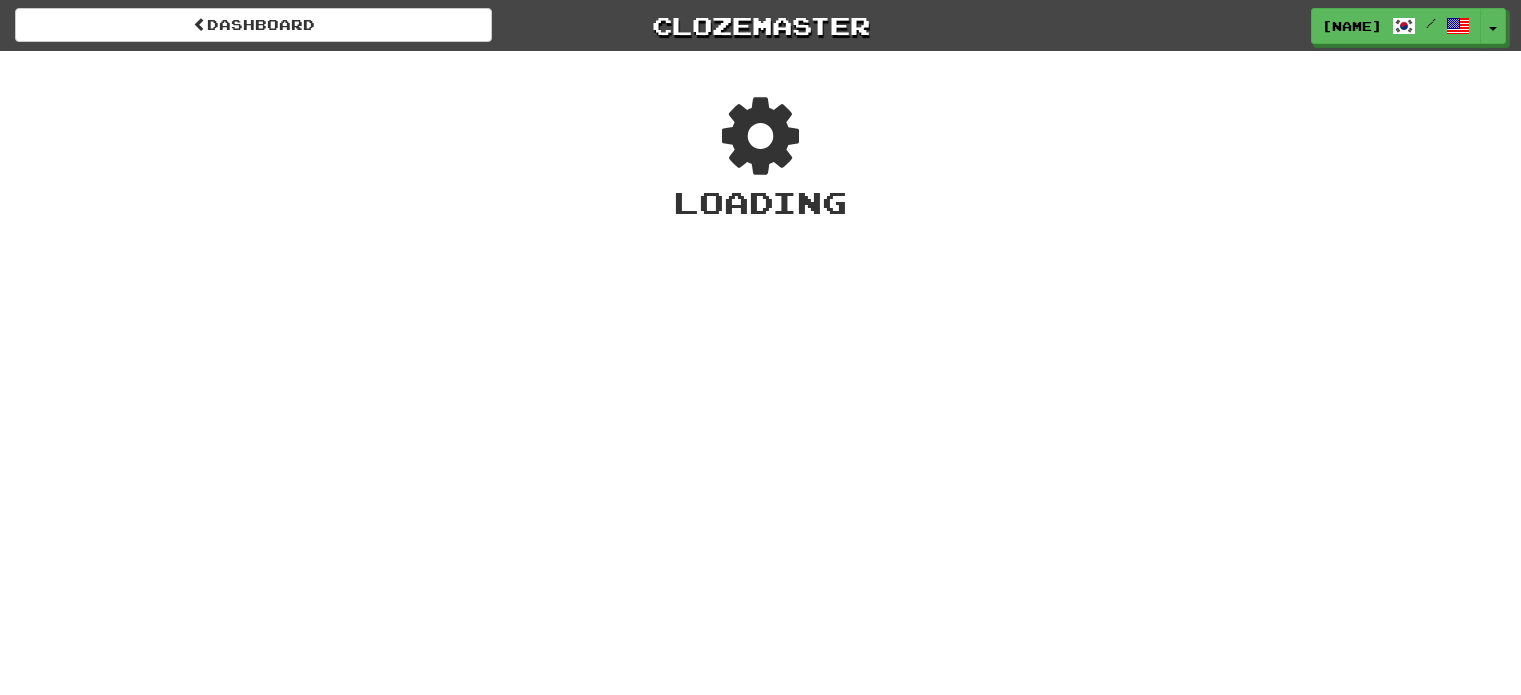 scroll, scrollTop: 0, scrollLeft: 0, axis: both 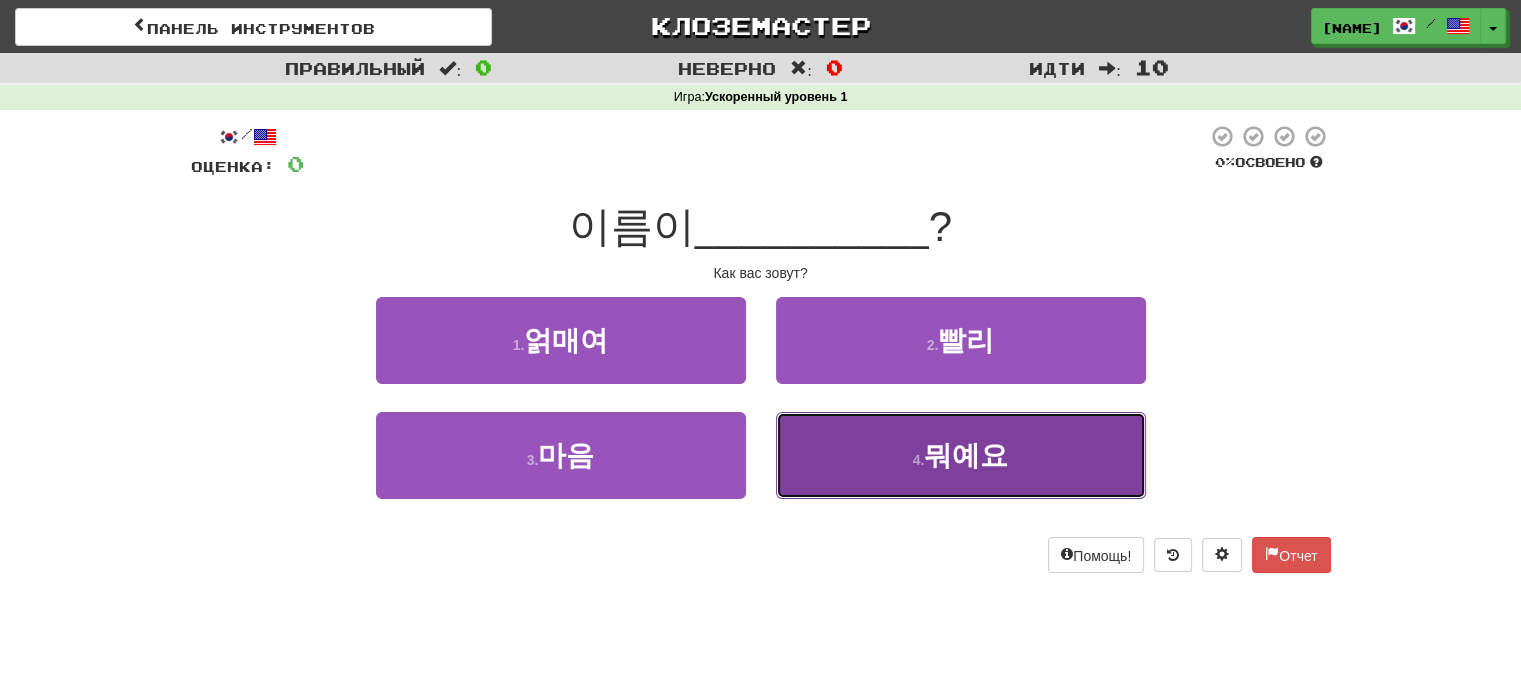 click on "뭐예요" at bounding box center (966, 455) 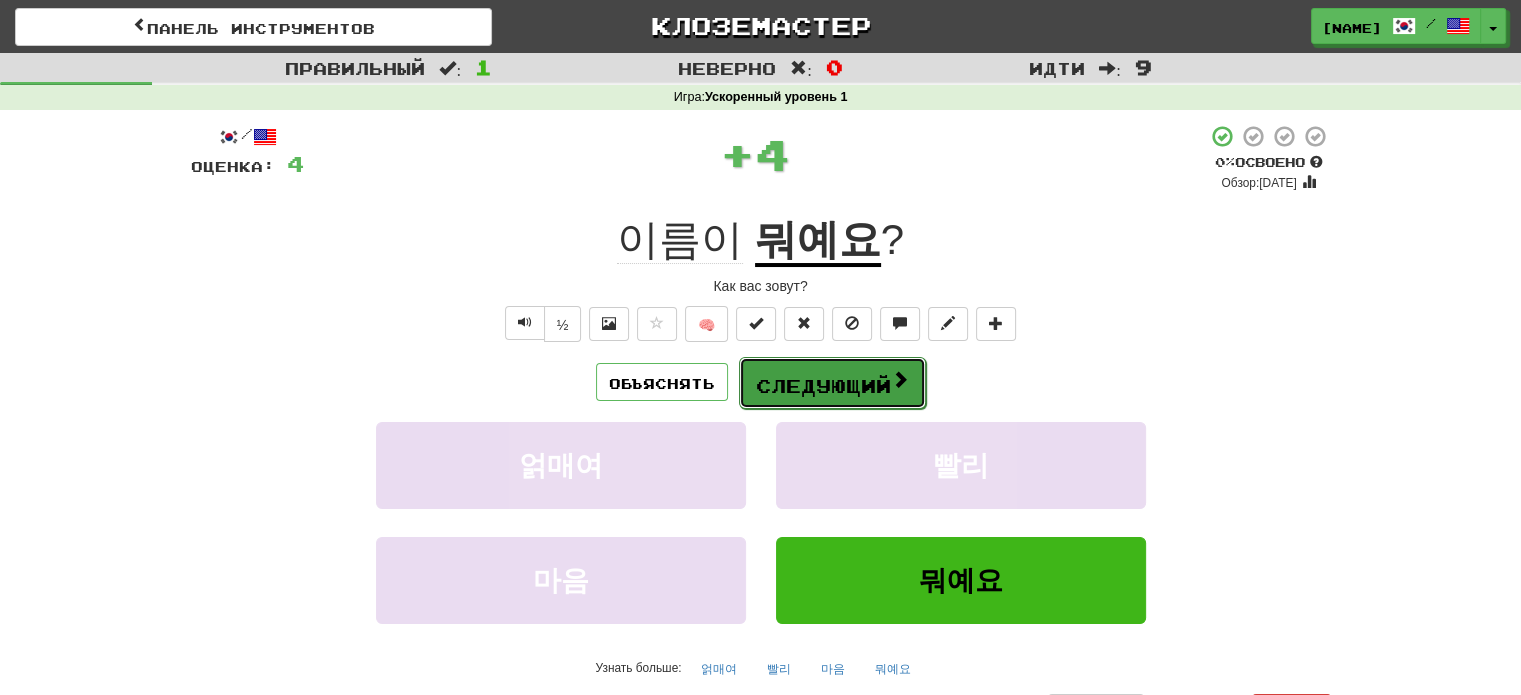 click on "Следующий" at bounding box center (823, 386) 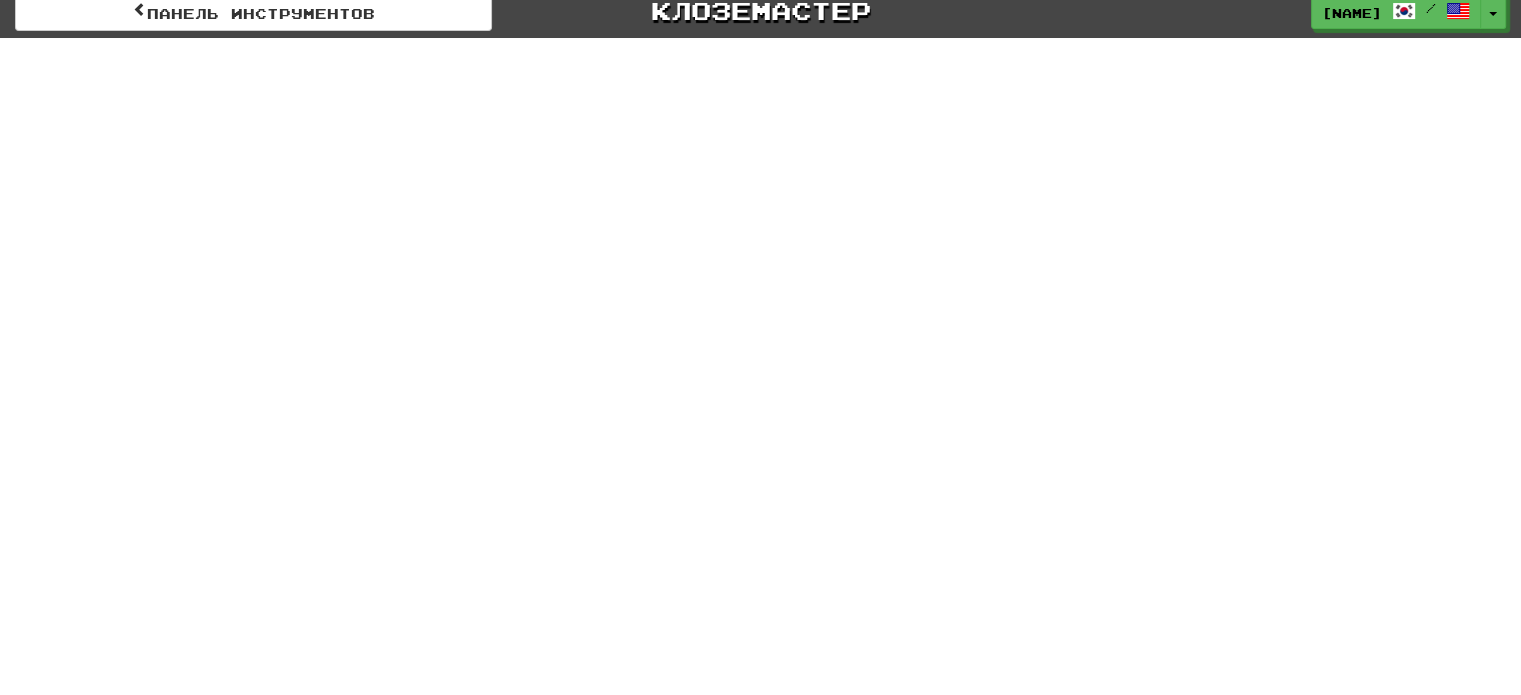 scroll, scrollTop: 0, scrollLeft: 0, axis: both 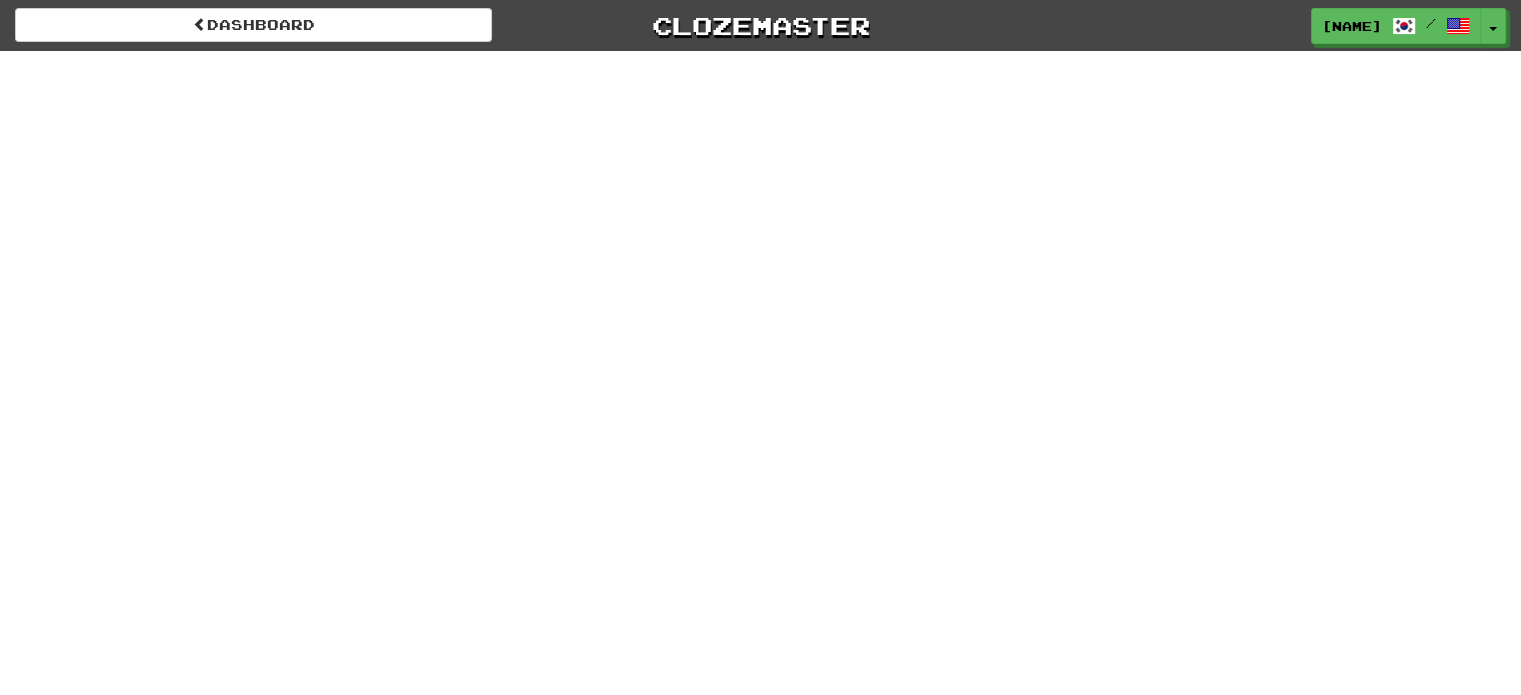 click on "Dashboard
Clozemaster
Bota12
/
Toggle Dropdown
Dashboard
Leaderboard
Activity Feed
Notifications
Profile
Discussions
한국어
/
English
Streak:
0
Review:
0
Points Today: 0
Languages
Account
Logout
Bota12
/
Toggle Dropdown
Dashboard
Leaderboard
Activity Feed
Notifications
Profile
Discussions
한국어
/
English
Streak:
0
Review:
0
Points Today: 0
Languages
Account
Logout
clozemaster" at bounding box center [760, 347] 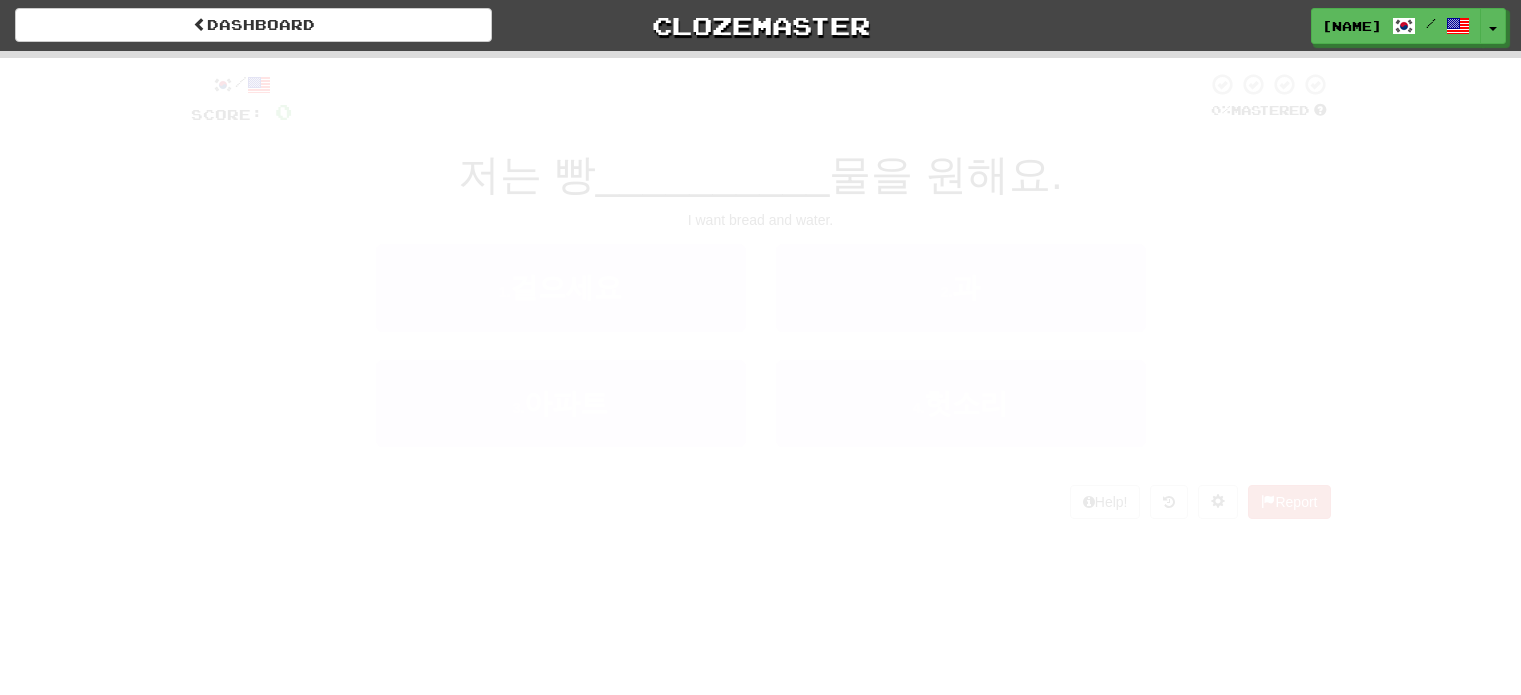 scroll, scrollTop: 0, scrollLeft: 0, axis: both 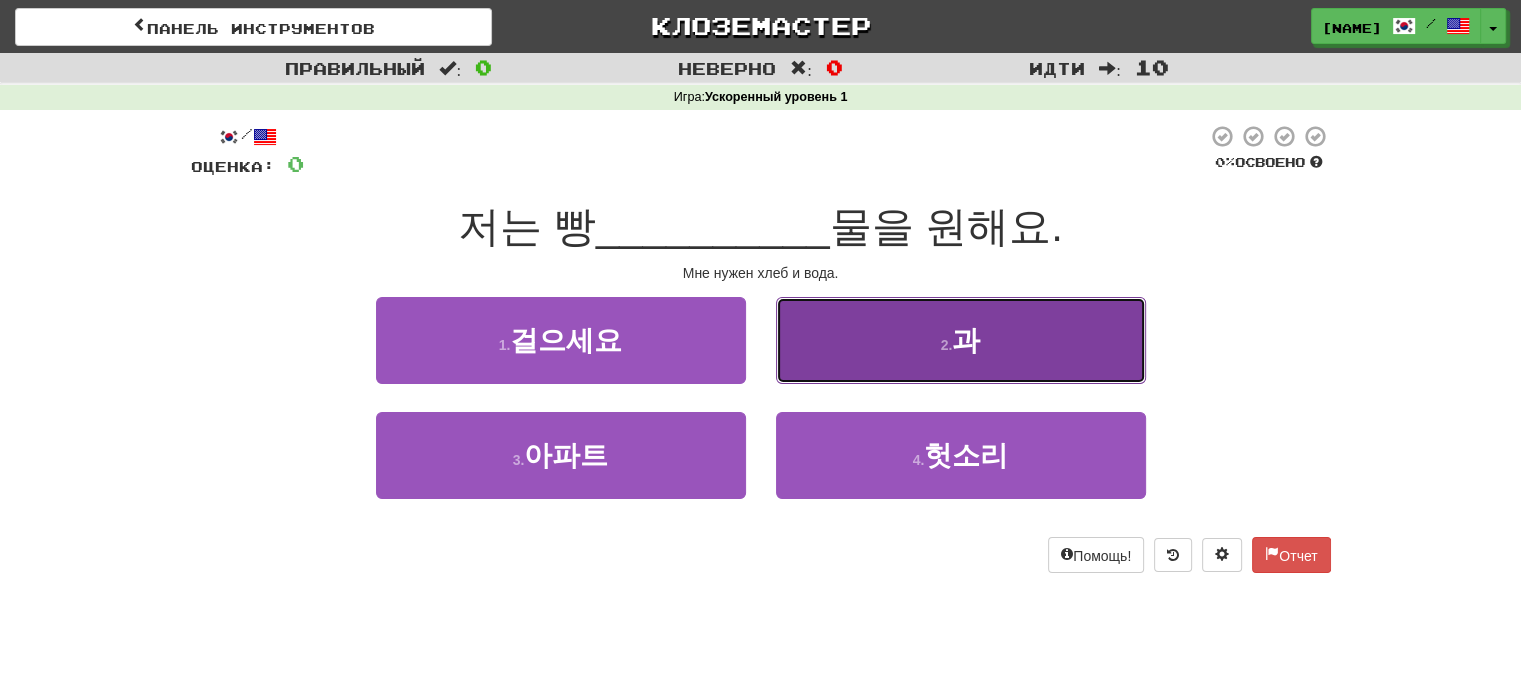 click on "2 . 과" at bounding box center [961, 340] 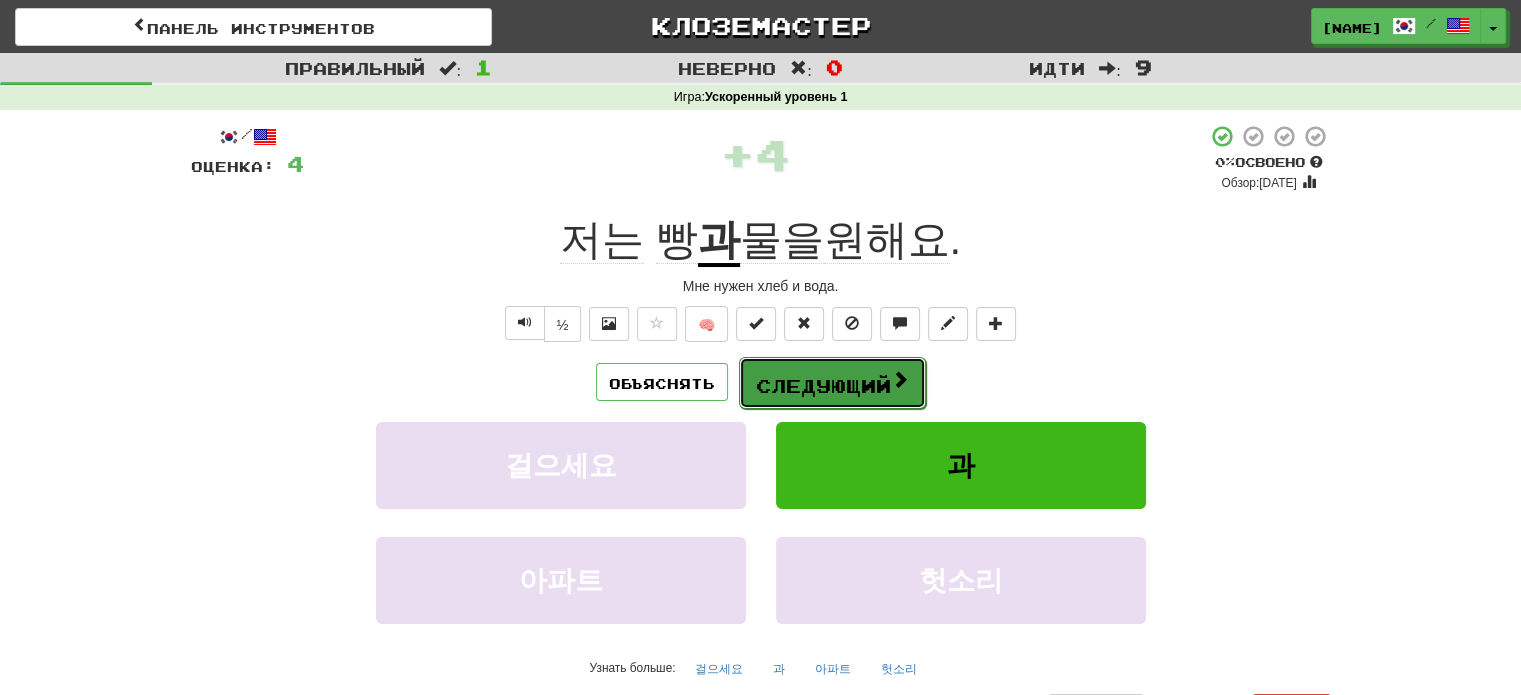 click on "Следующий" at bounding box center (832, 383) 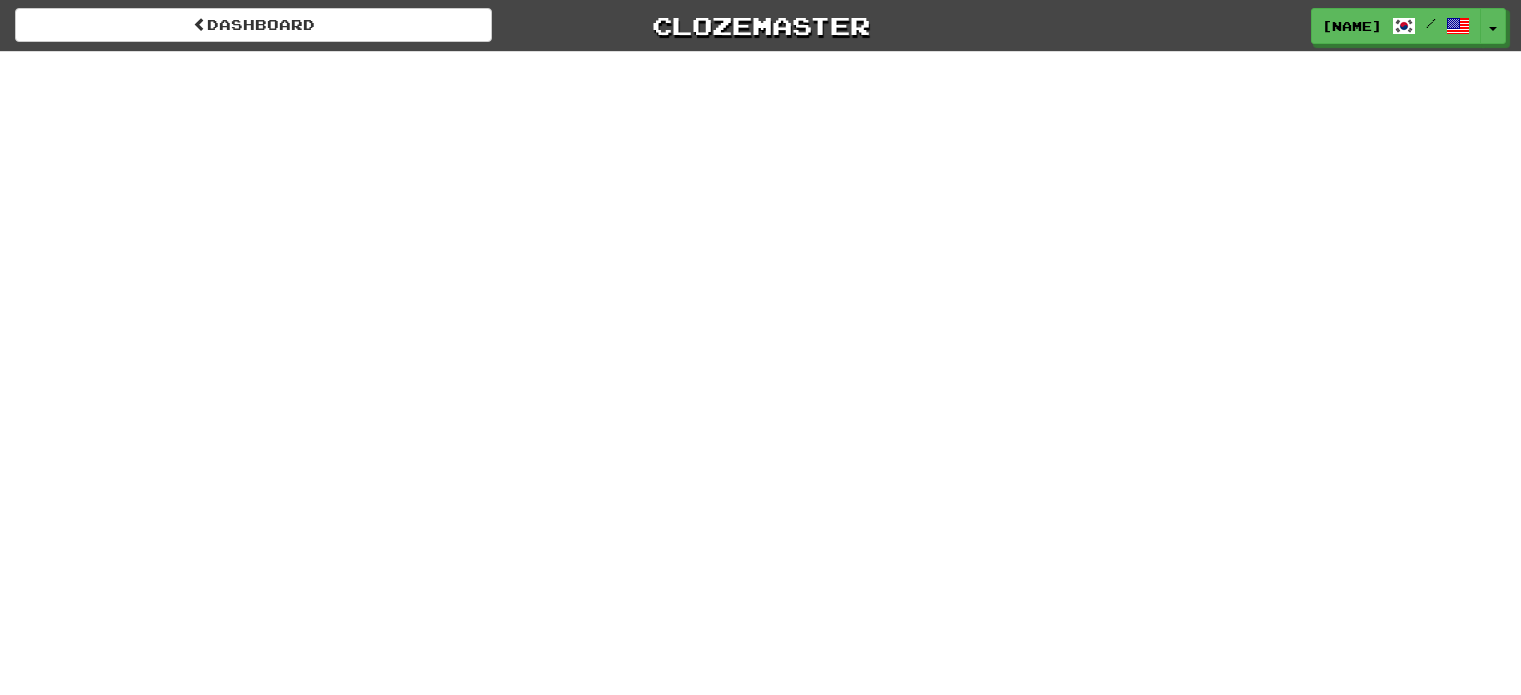 scroll, scrollTop: 0, scrollLeft: 0, axis: both 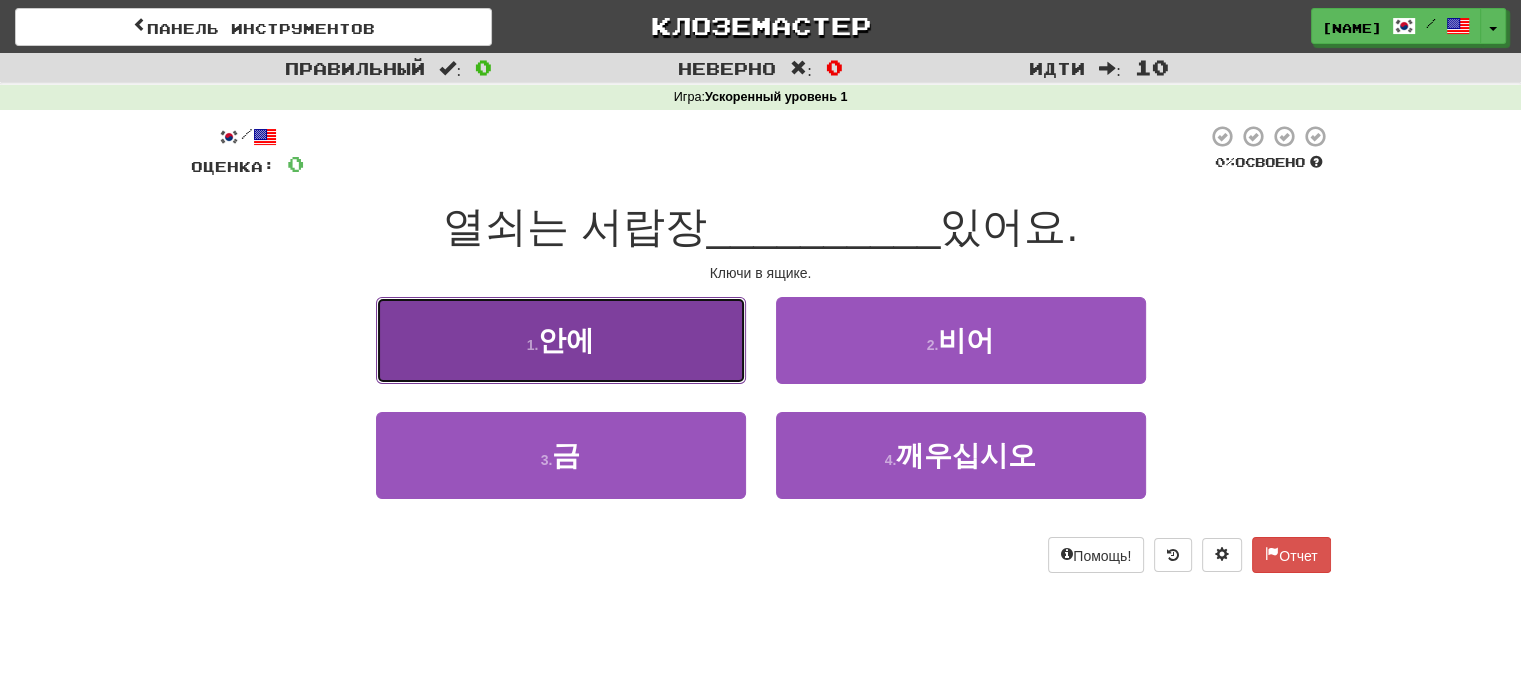 click on "1  .  안에" at bounding box center (561, 340) 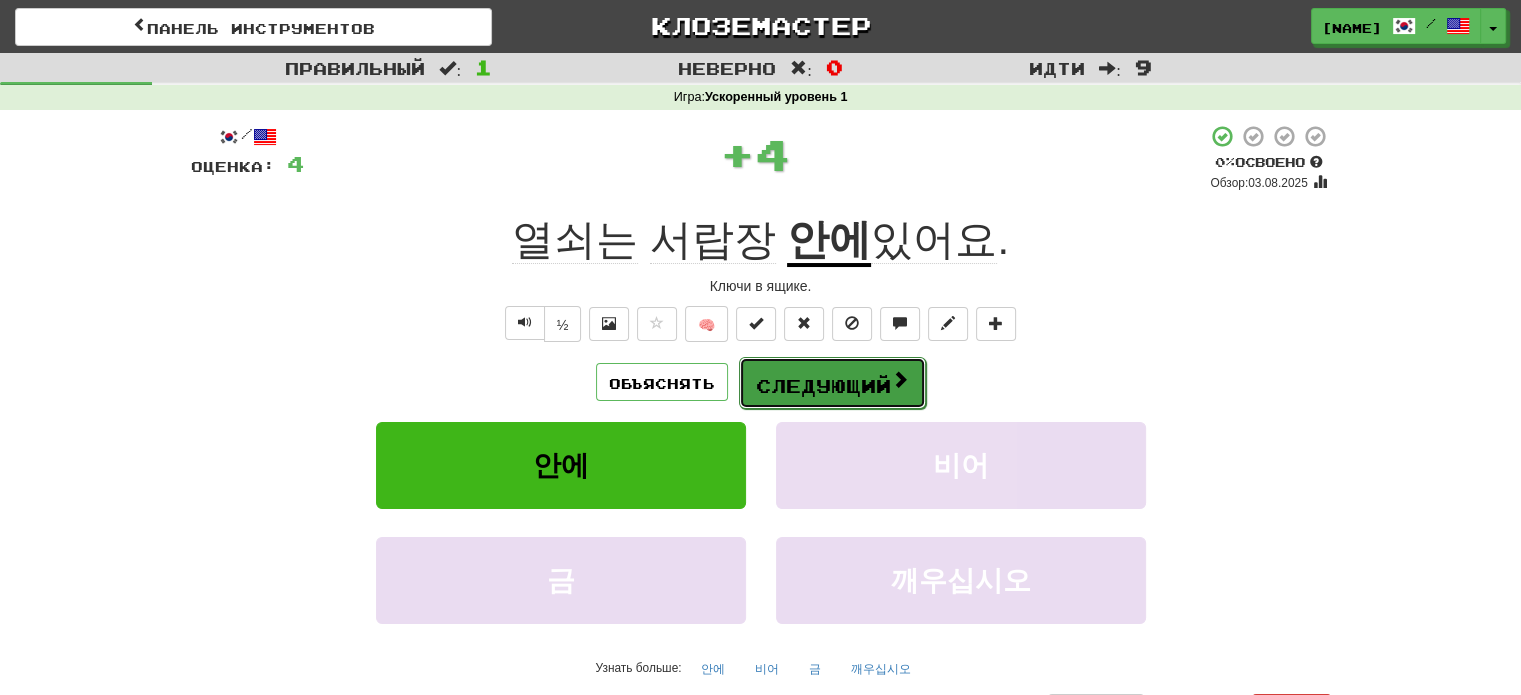 click on "Следующий" at bounding box center (823, 386) 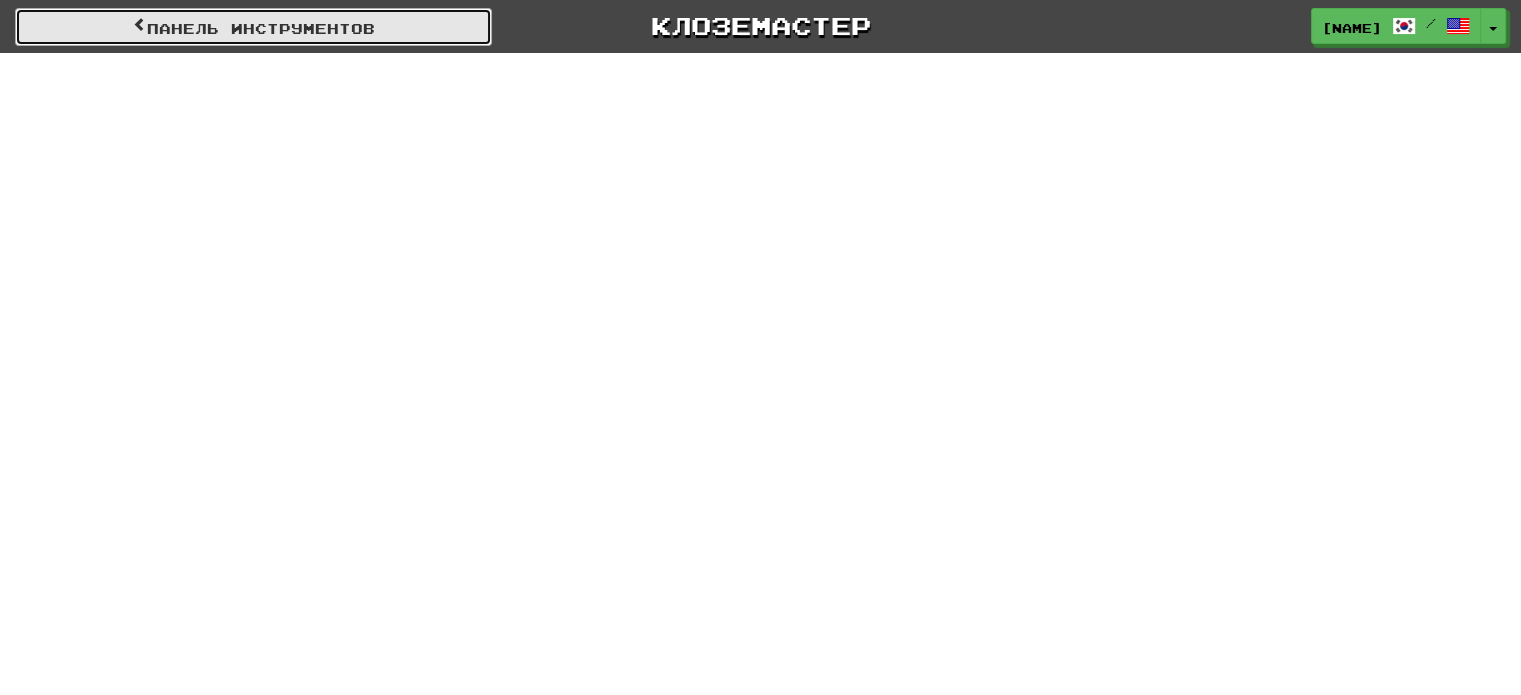click on "Панель инструментов" at bounding box center (261, 28) 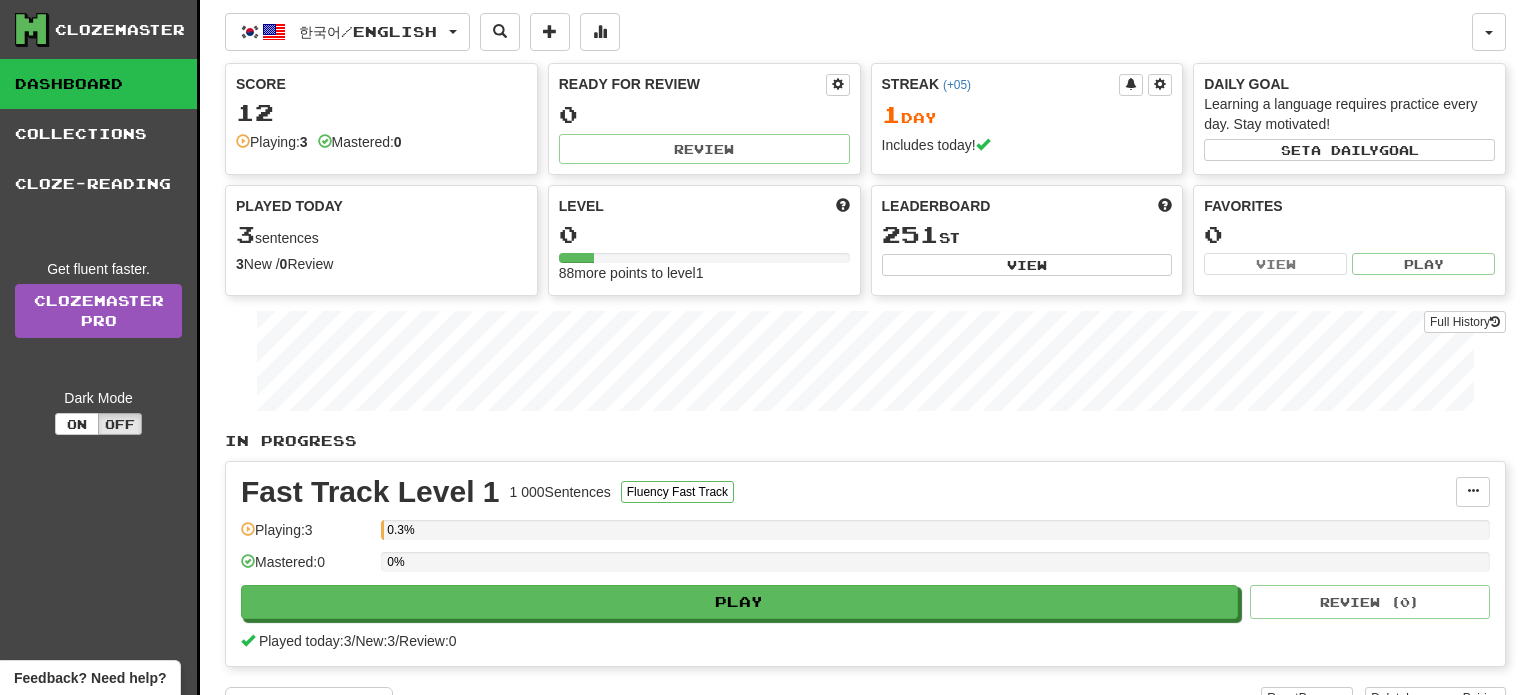 scroll, scrollTop: 0, scrollLeft: 0, axis: both 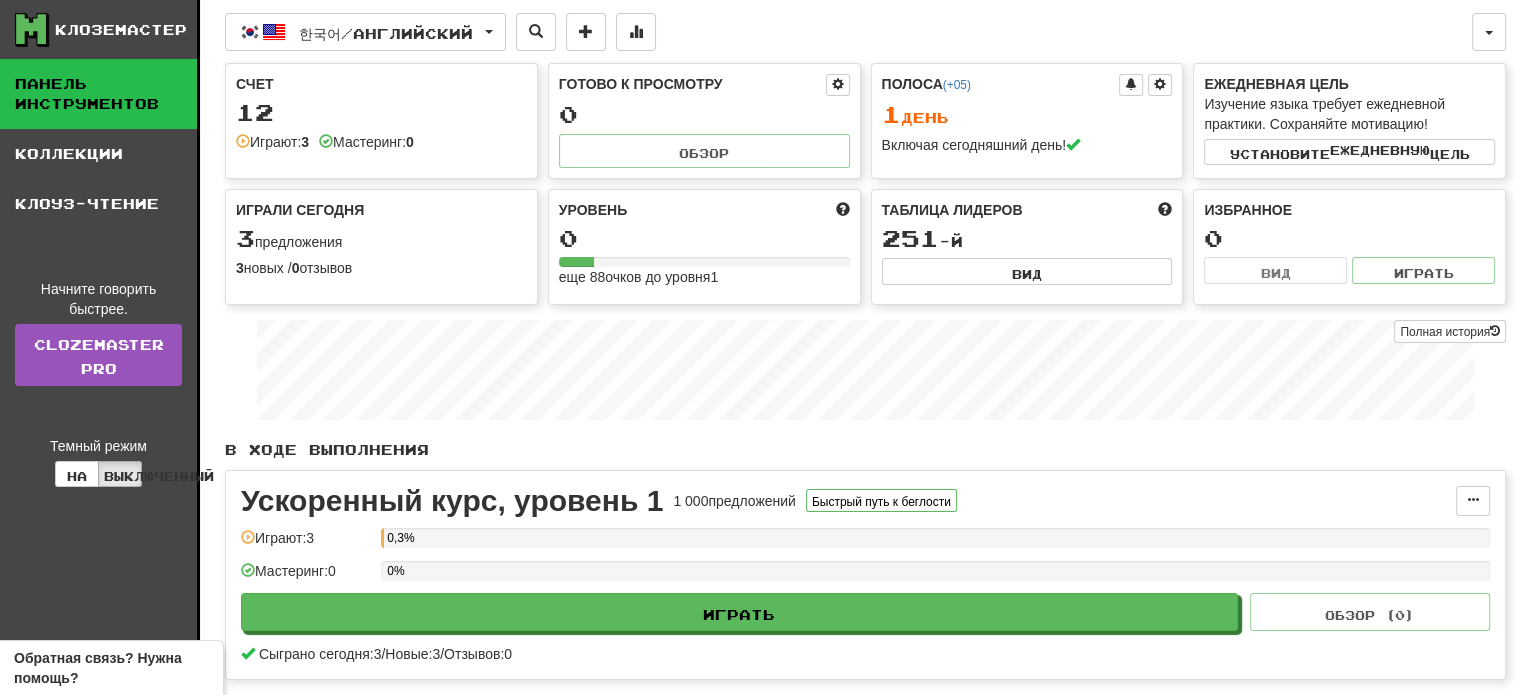 click on "Клоземастер" at bounding box center (121, 30) 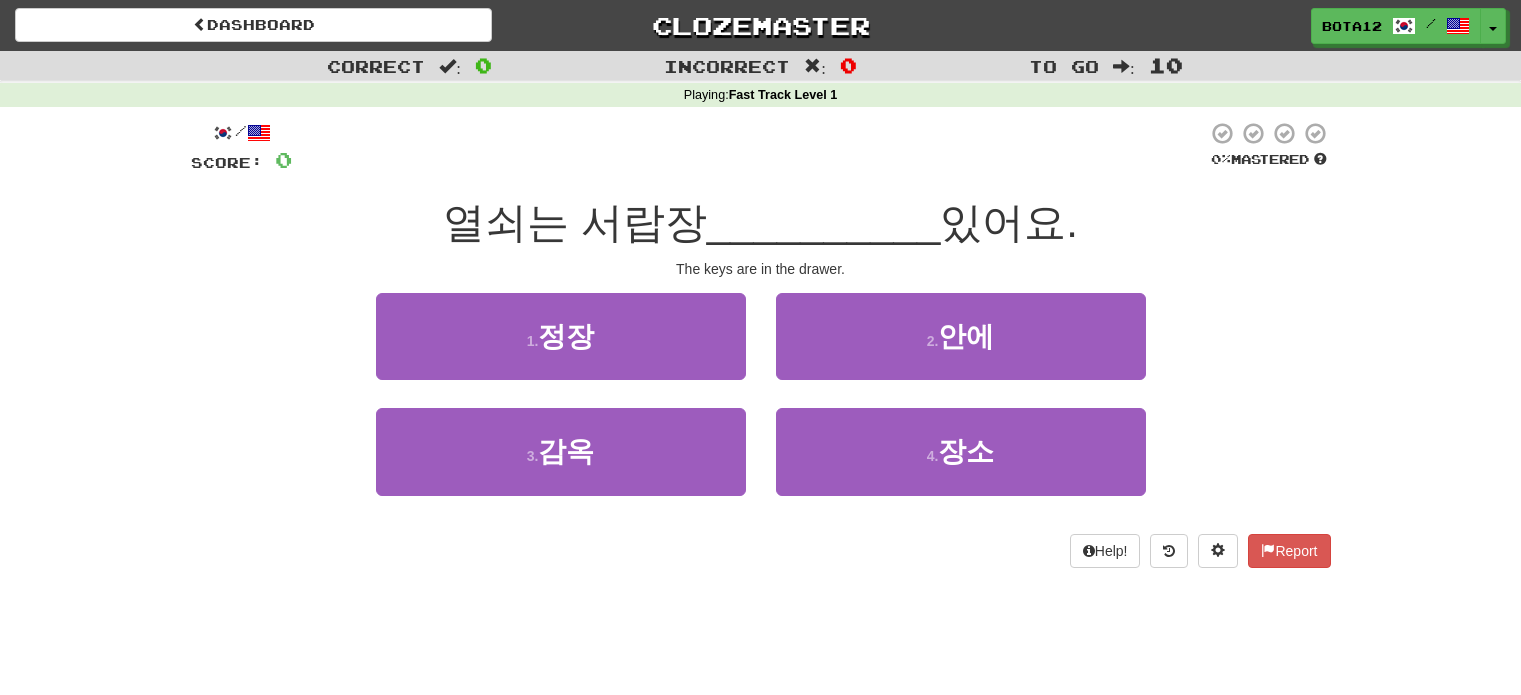 scroll, scrollTop: 0, scrollLeft: 0, axis: both 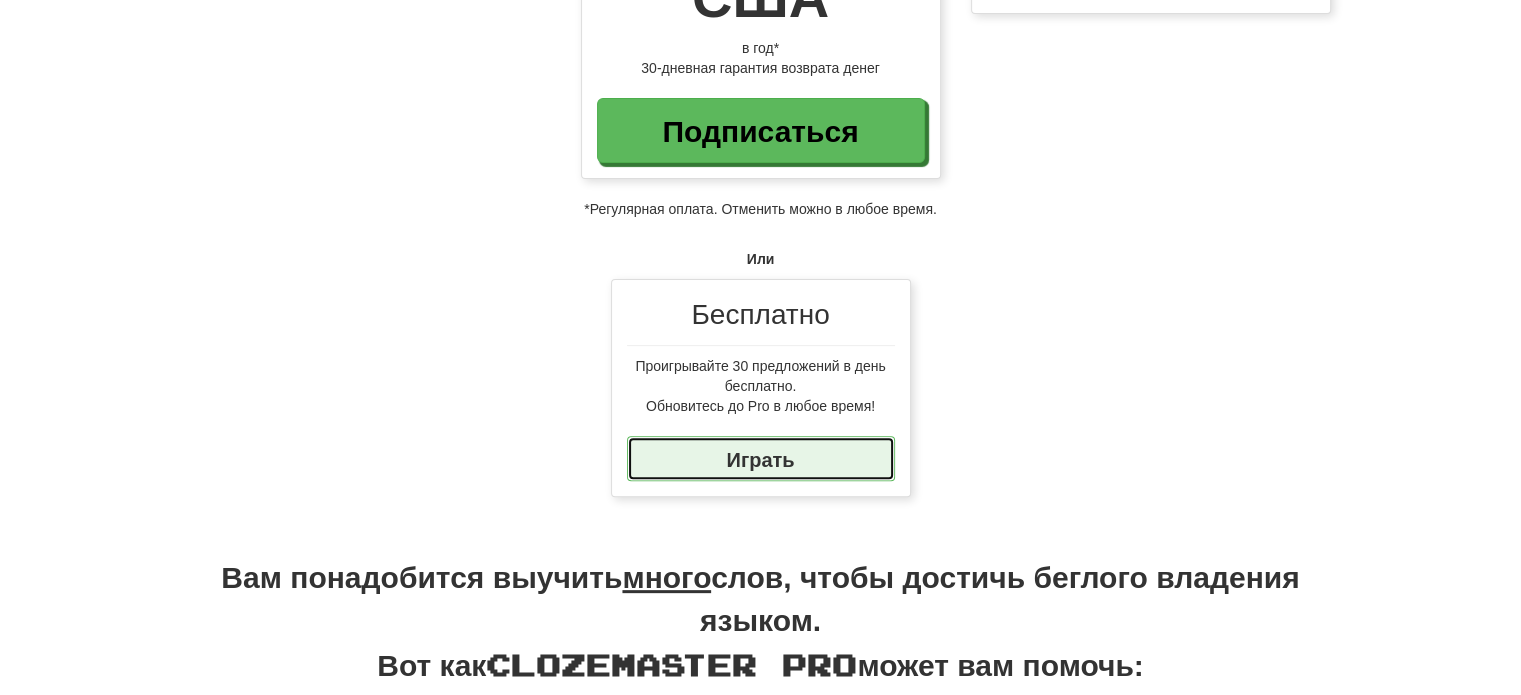 click on "Играть" at bounding box center (761, 458) 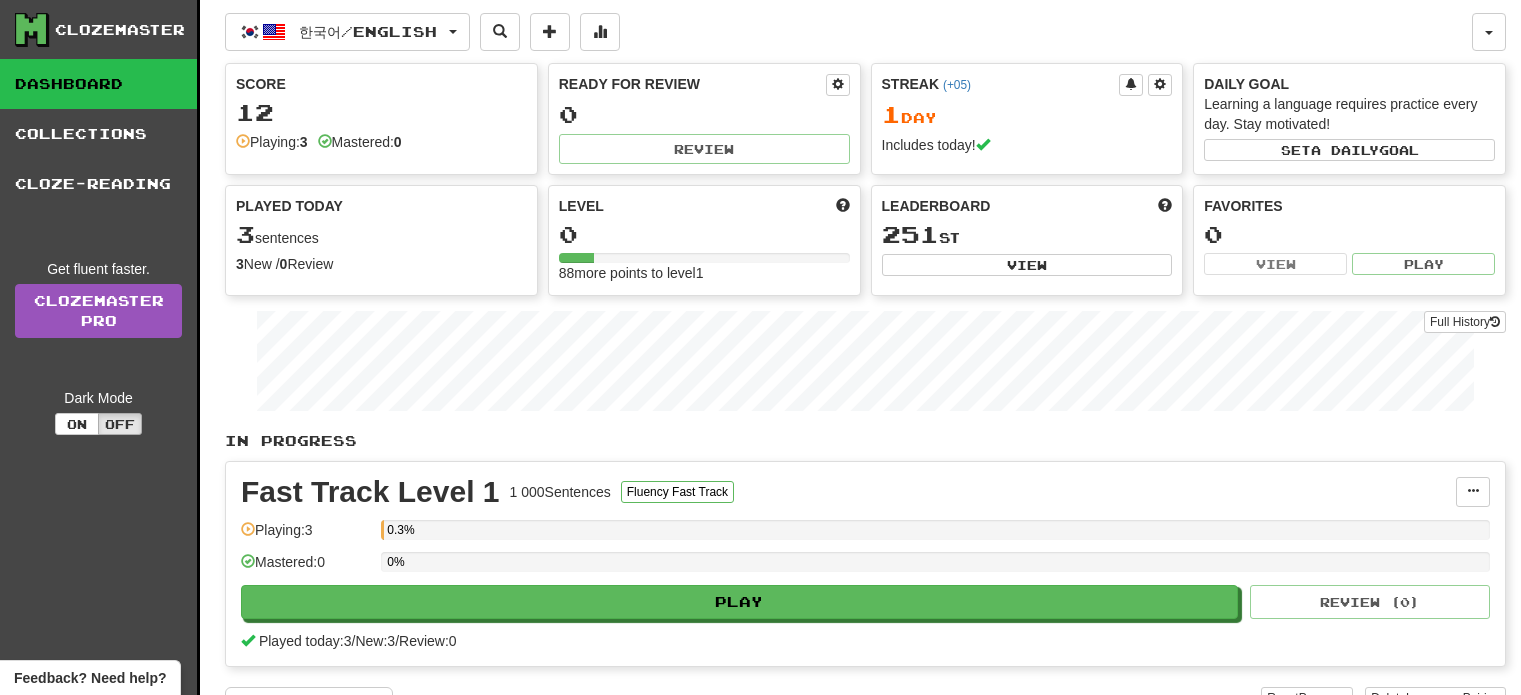 scroll, scrollTop: 0, scrollLeft: 0, axis: both 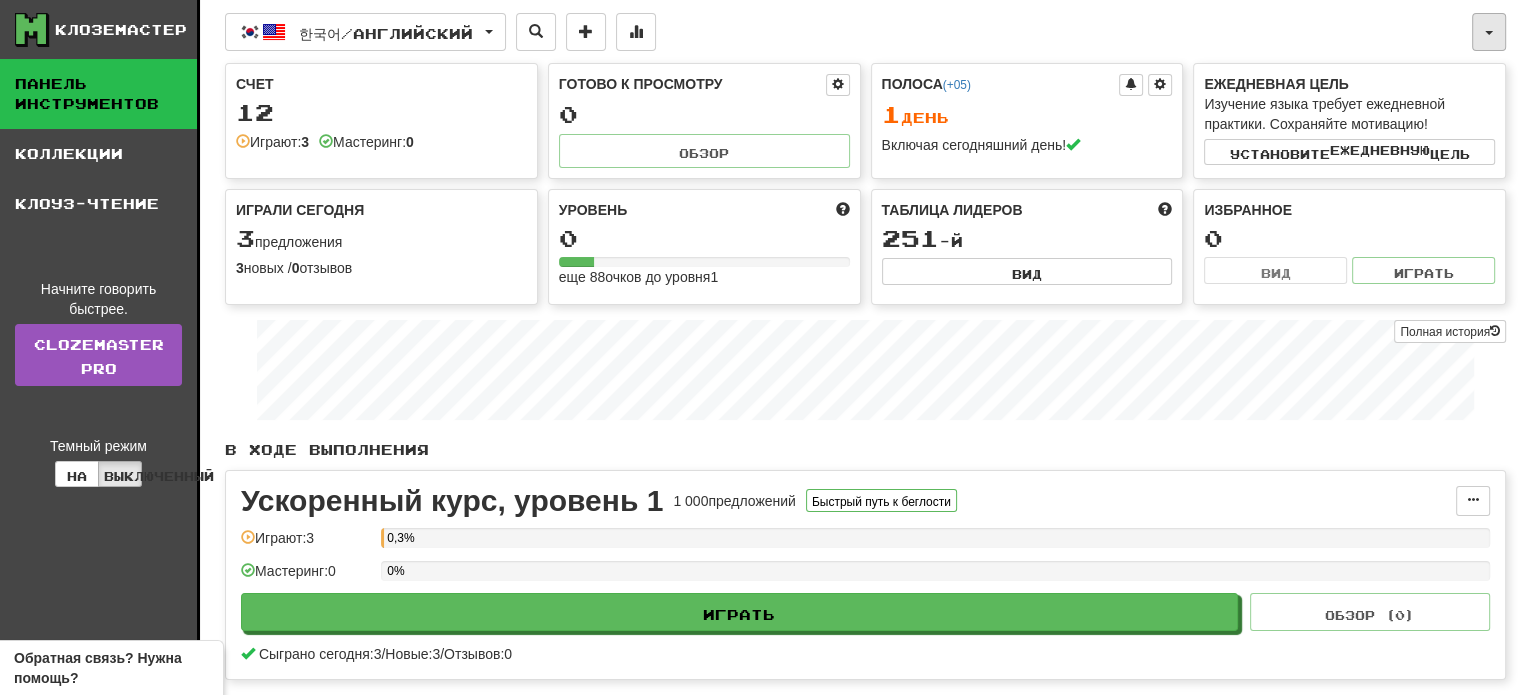 click at bounding box center (1489, 32) 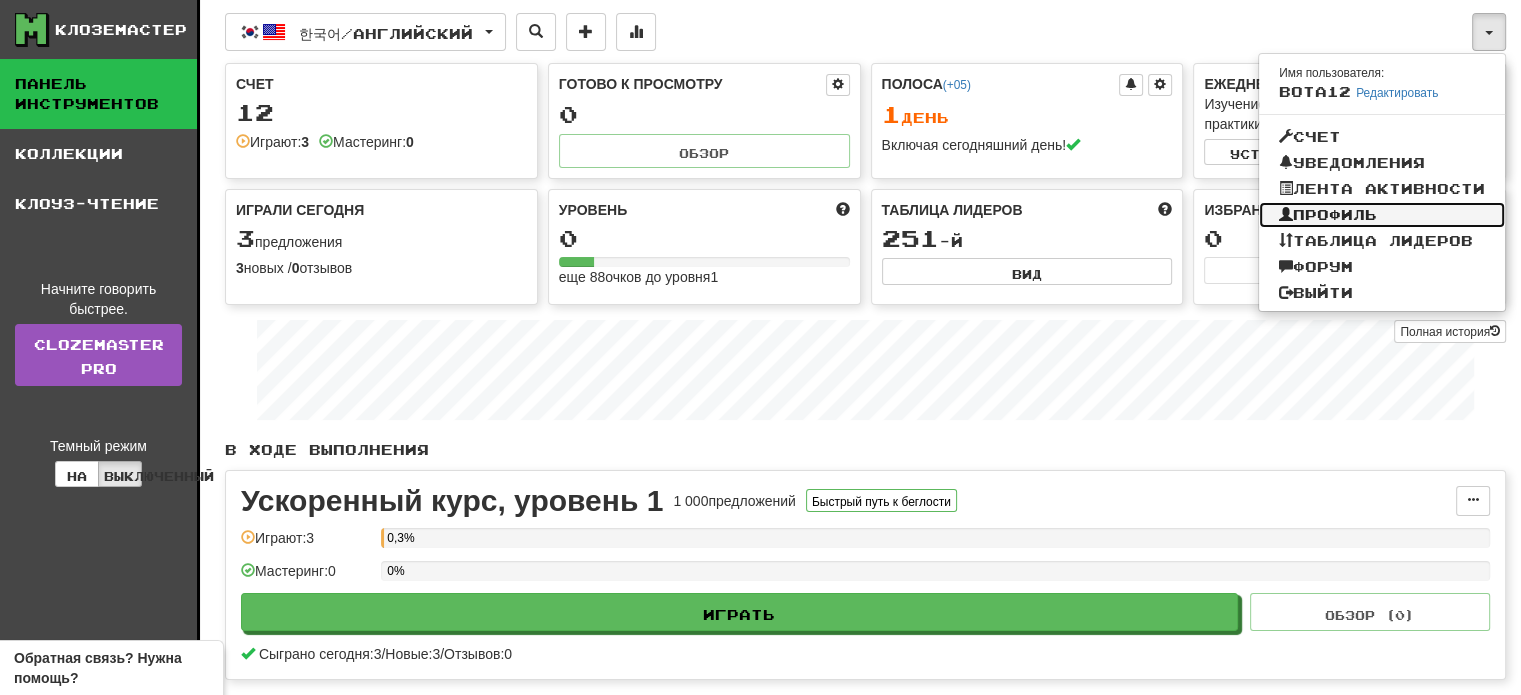 click on "Профиль" at bounding box center (1335, 214) 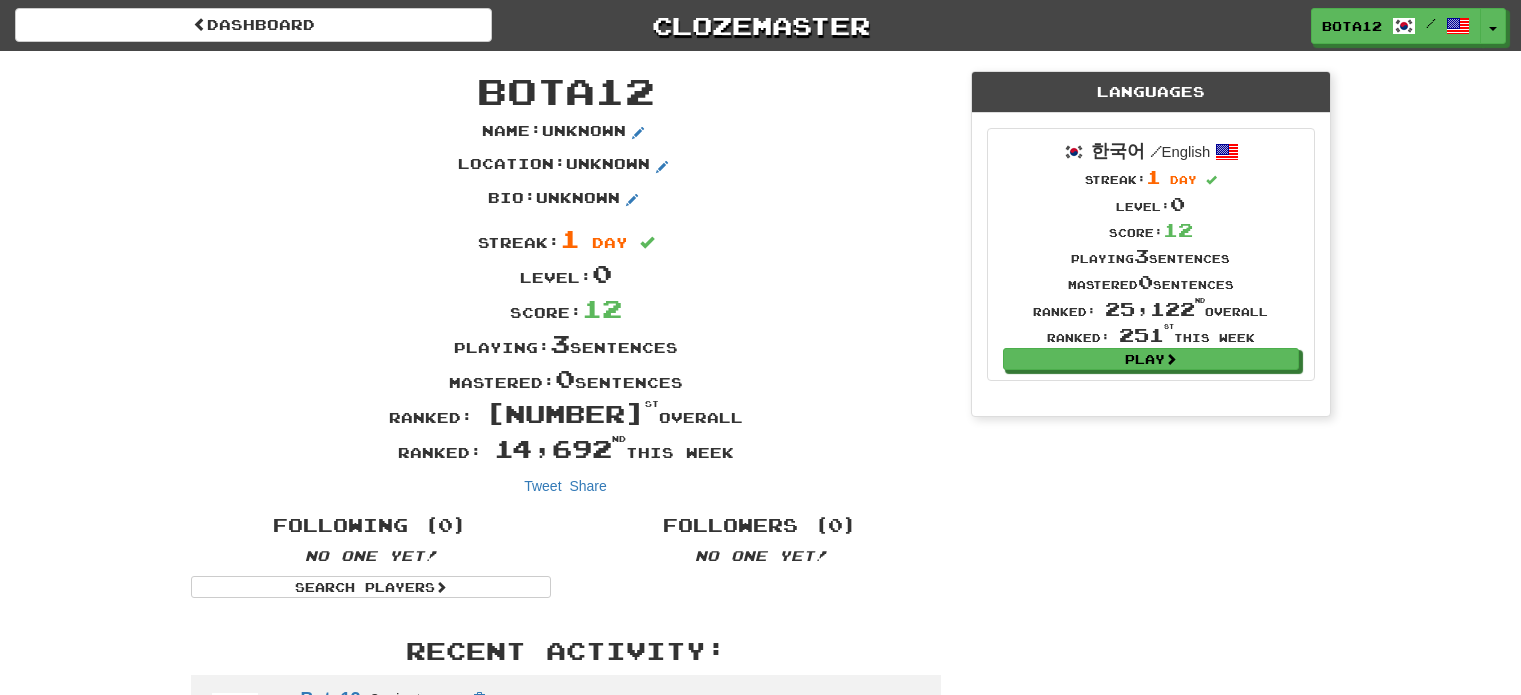 scroll, scrollTop: 0, scrollLeft: 0, axis: both 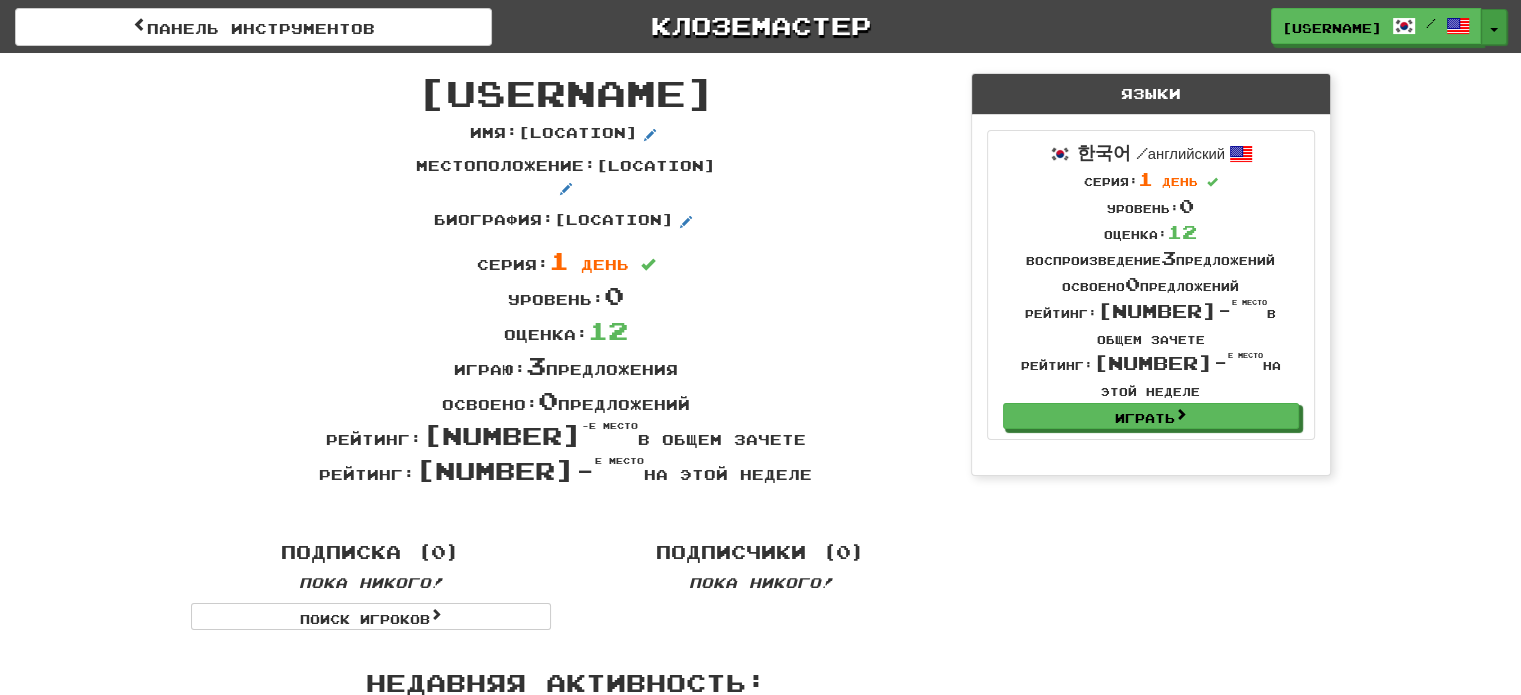 click on "Переключить раскрывающийся список" at bounding box center [1494, 27] 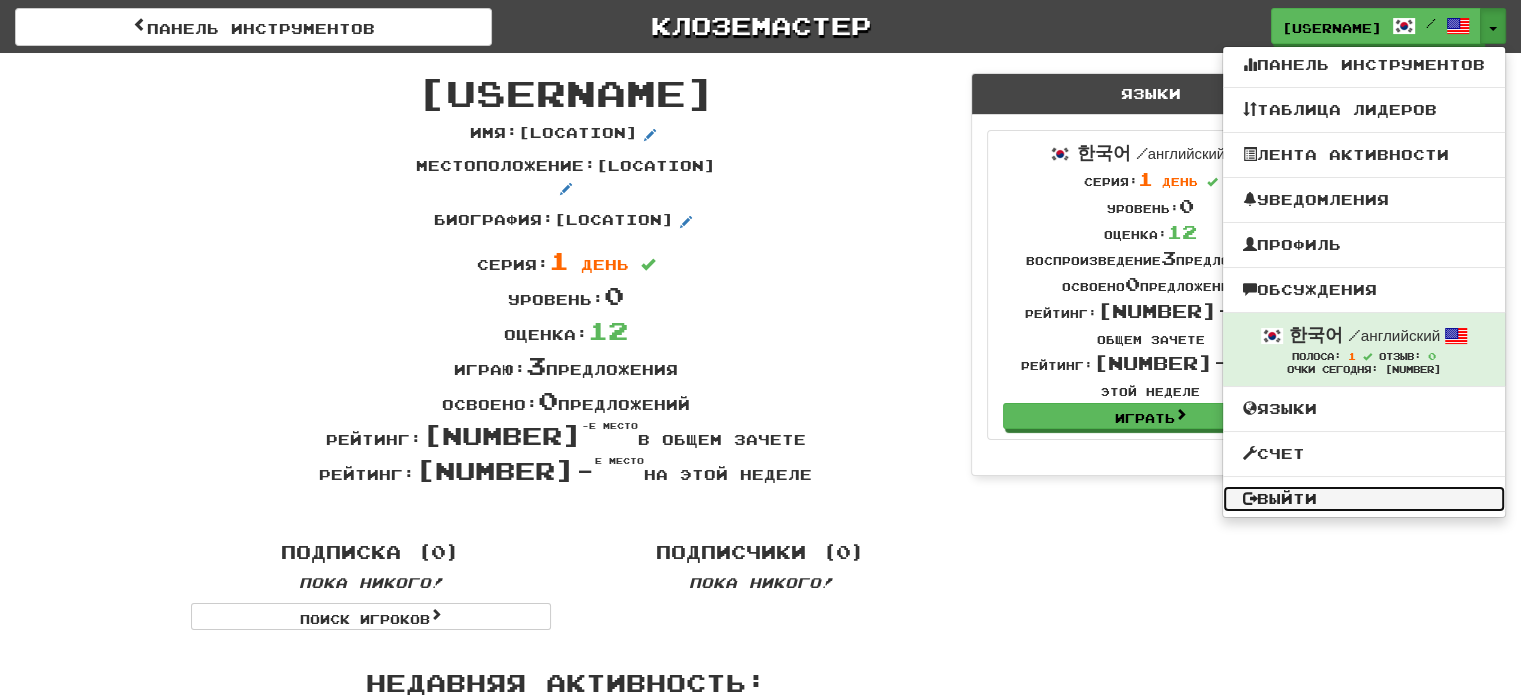 click on "Выйти" at bounding box center [1287, 498] 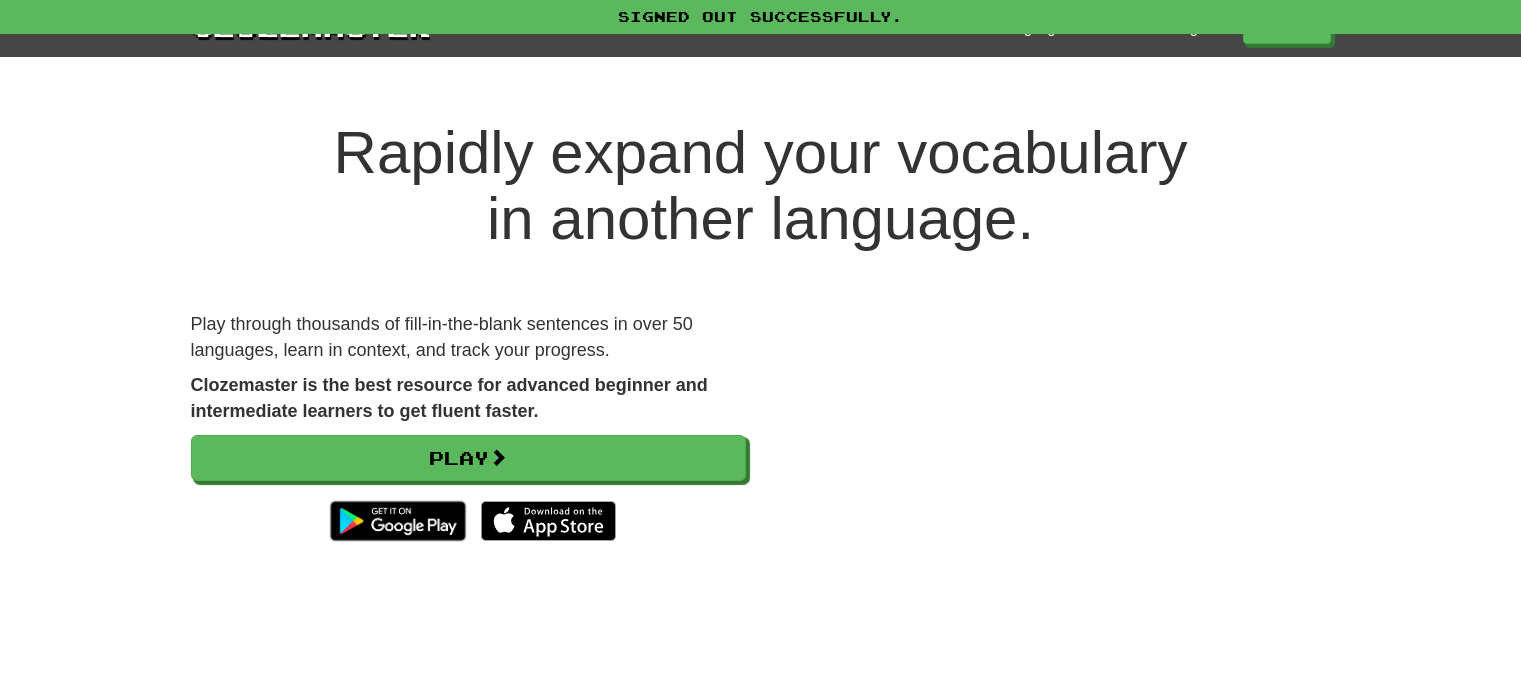 scroll, scrollTop: 0, scrollLeft: 0, axis: both 